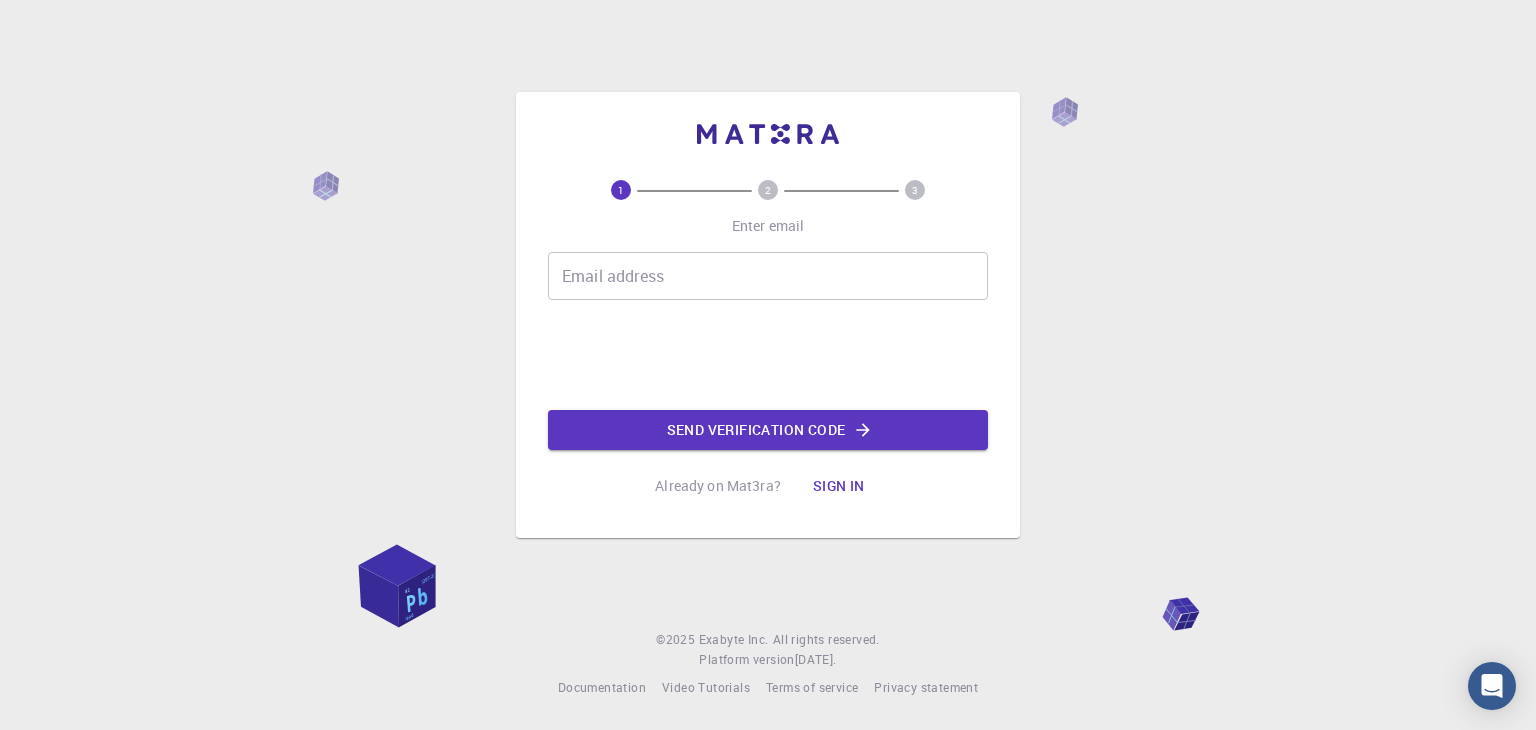 scroll, scrollTop: 0, scrollLeft: 0, axis: both 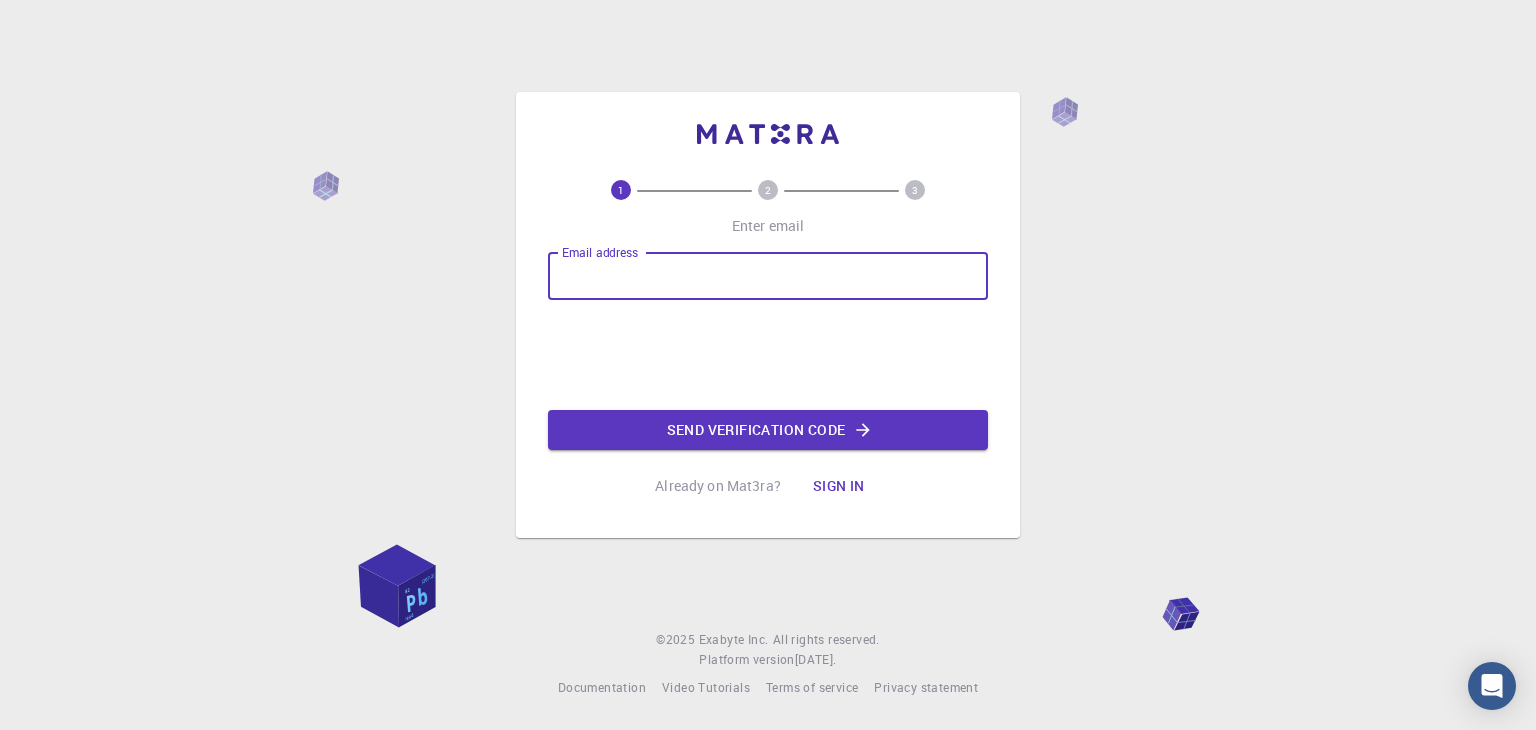 type on "[EMAIL_ADDRESS][DOMAIN_NAME]" 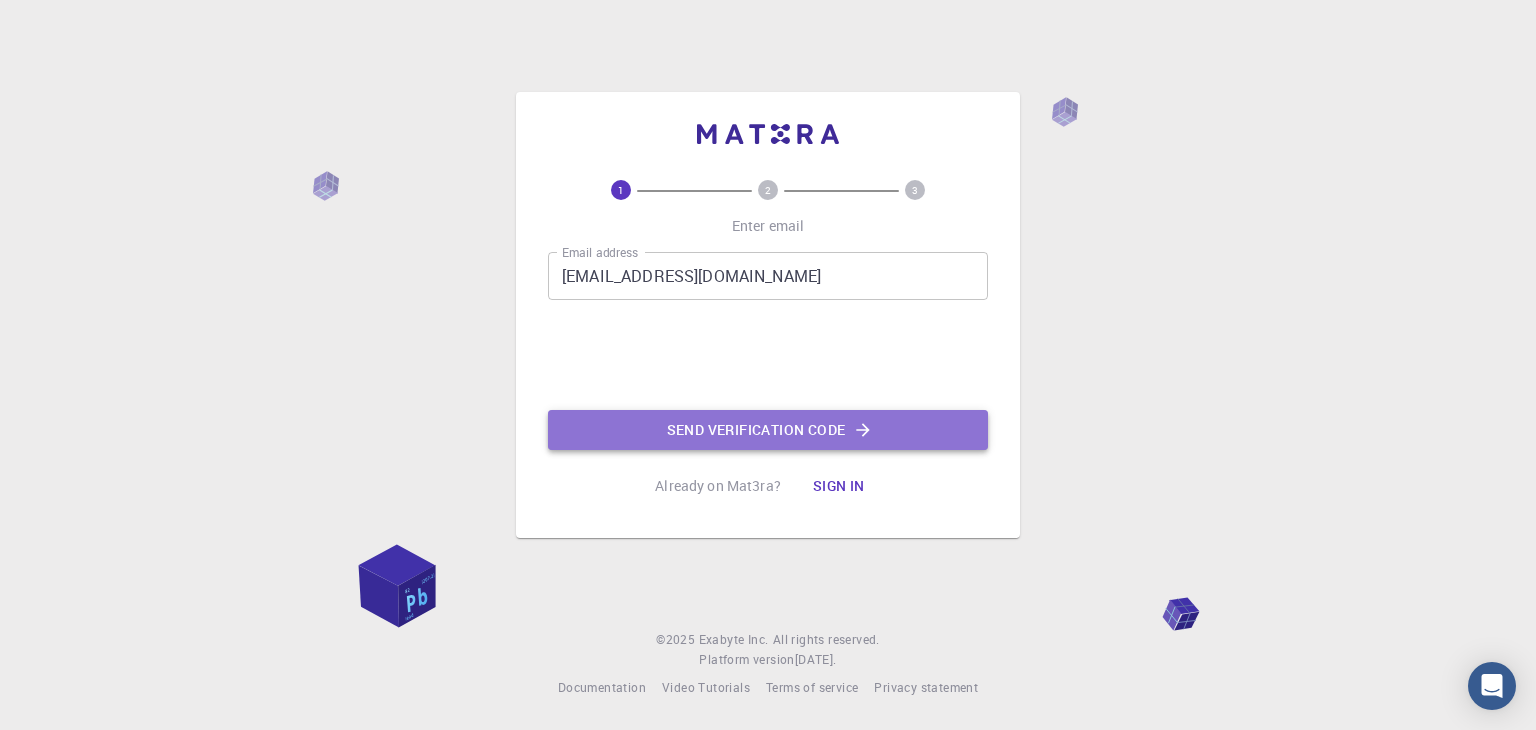 click on "Send verification code" 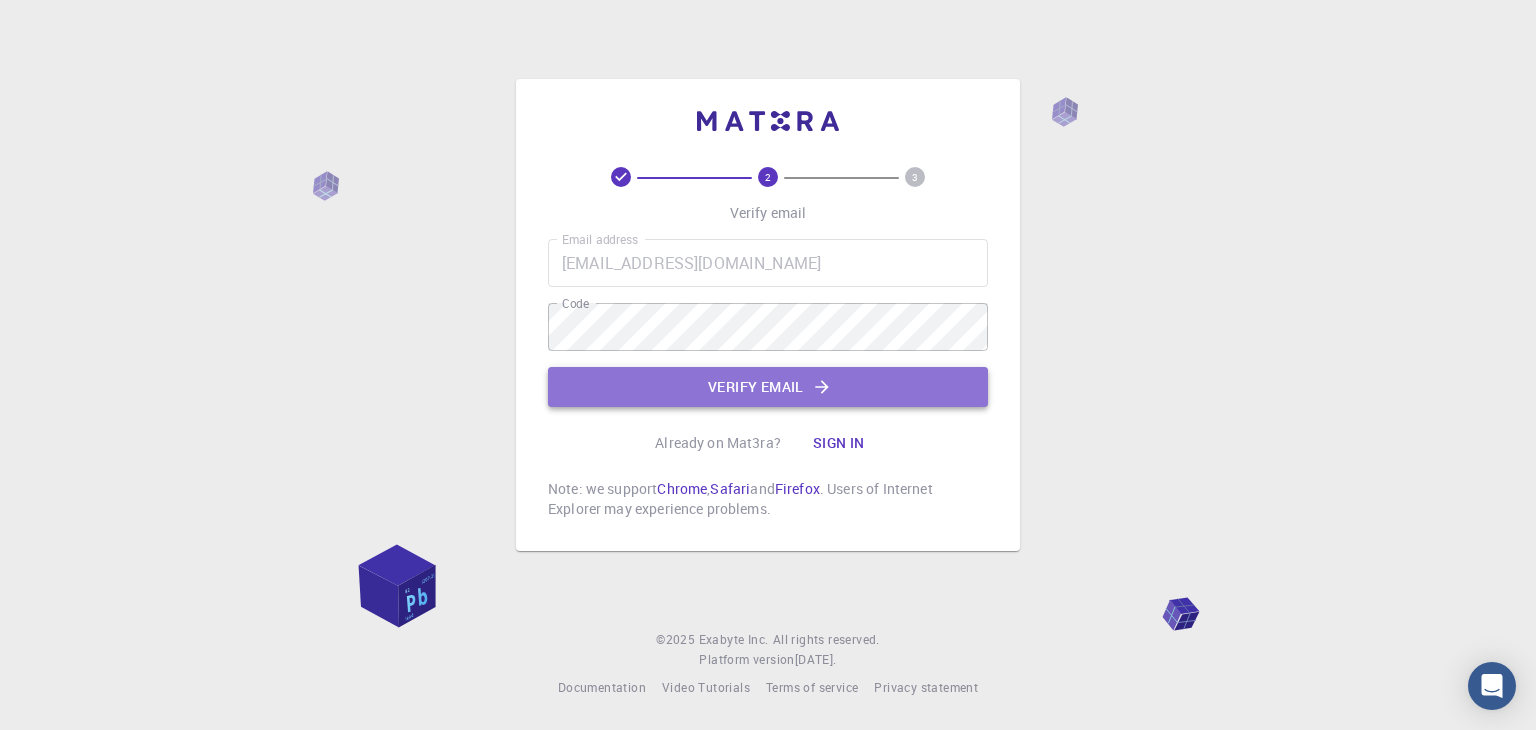click on "Verify email" 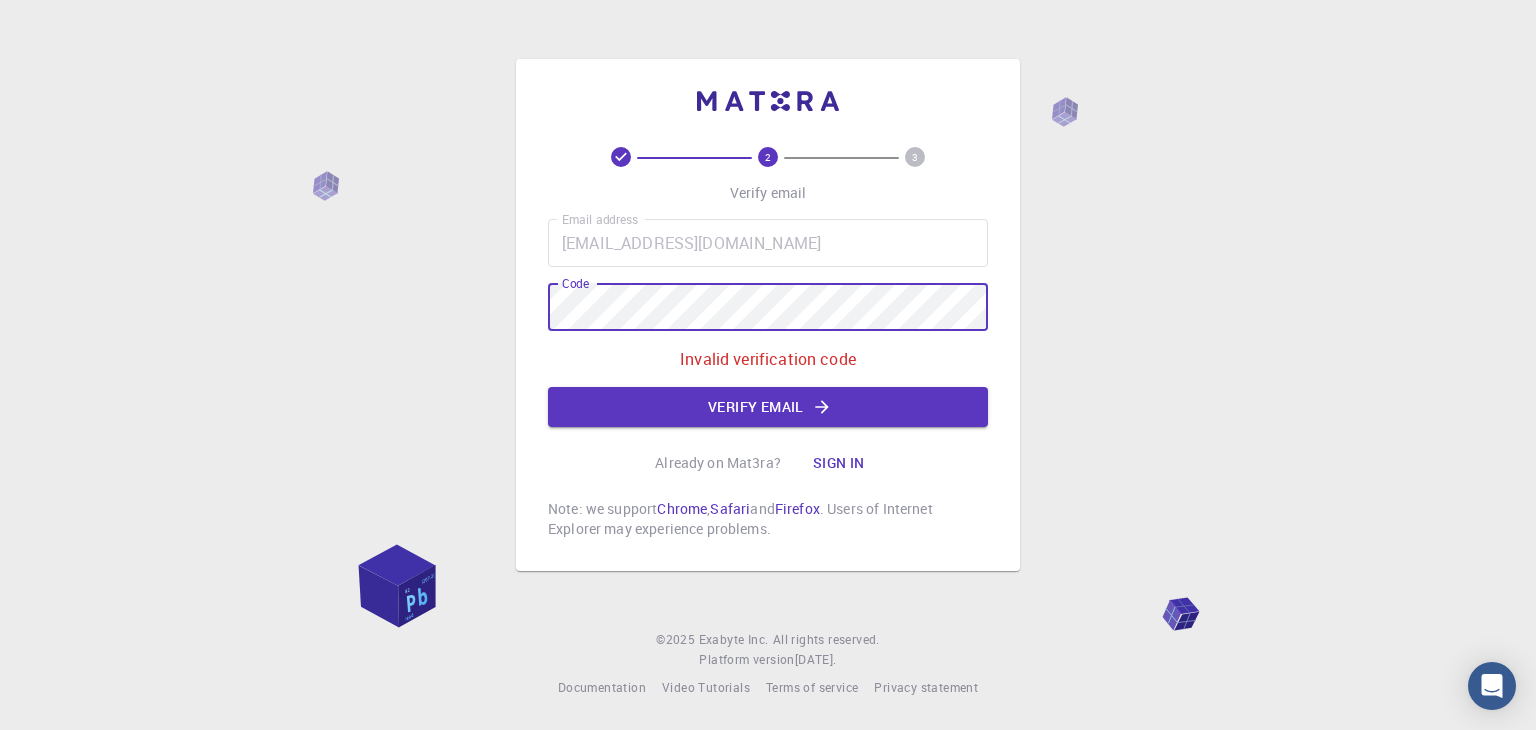 click on "2 3 Verify email Email address mendezmestanzapieroleonel@gmail.com Email address Code Code Invalid verification code Verify email Already on Mat3ra? Sign in Note: we support  Chrome ,  Safari  and  Firefox . Users of Internet Explorer may experience problems." at bounding box center [768, 315] 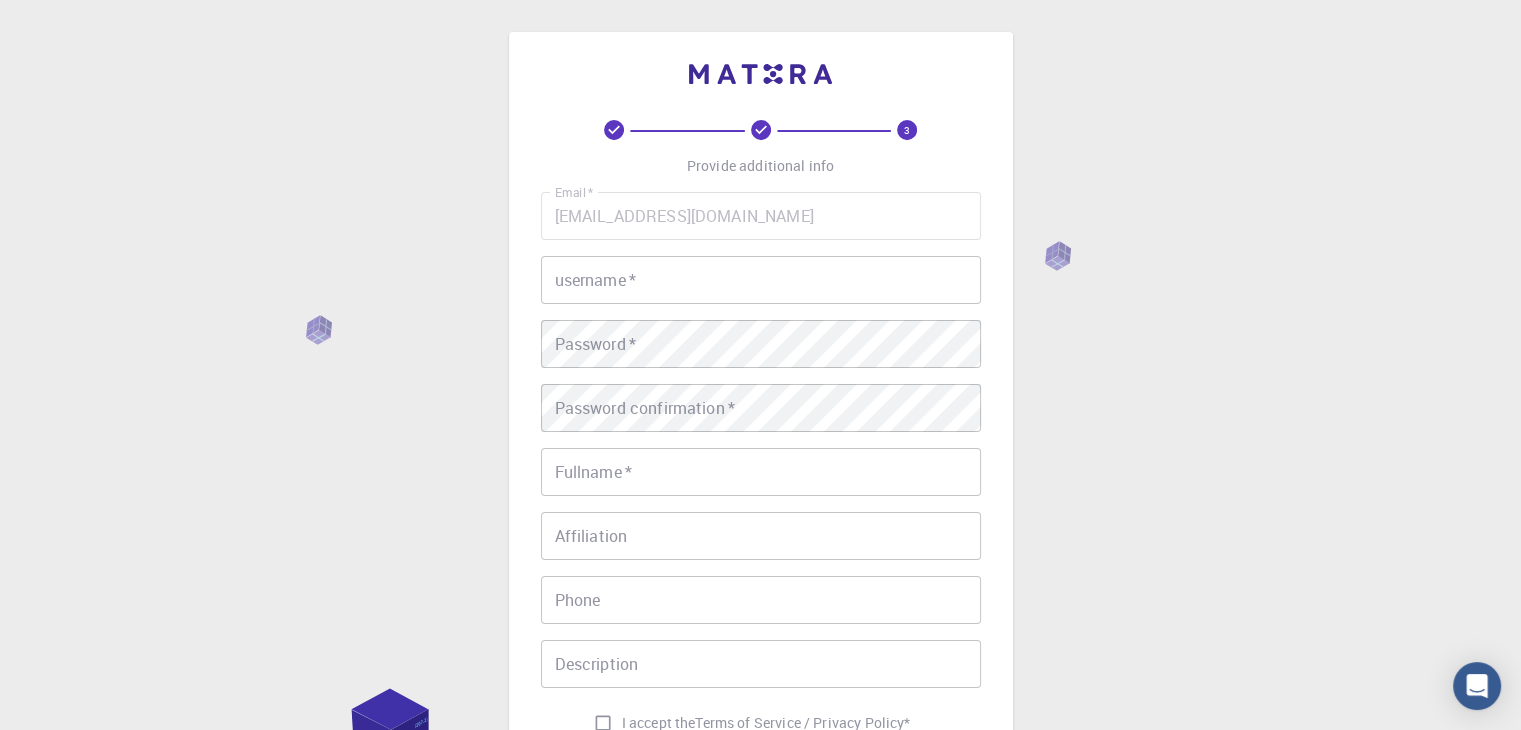 click on "username   *" at bounding box center [761, 280] 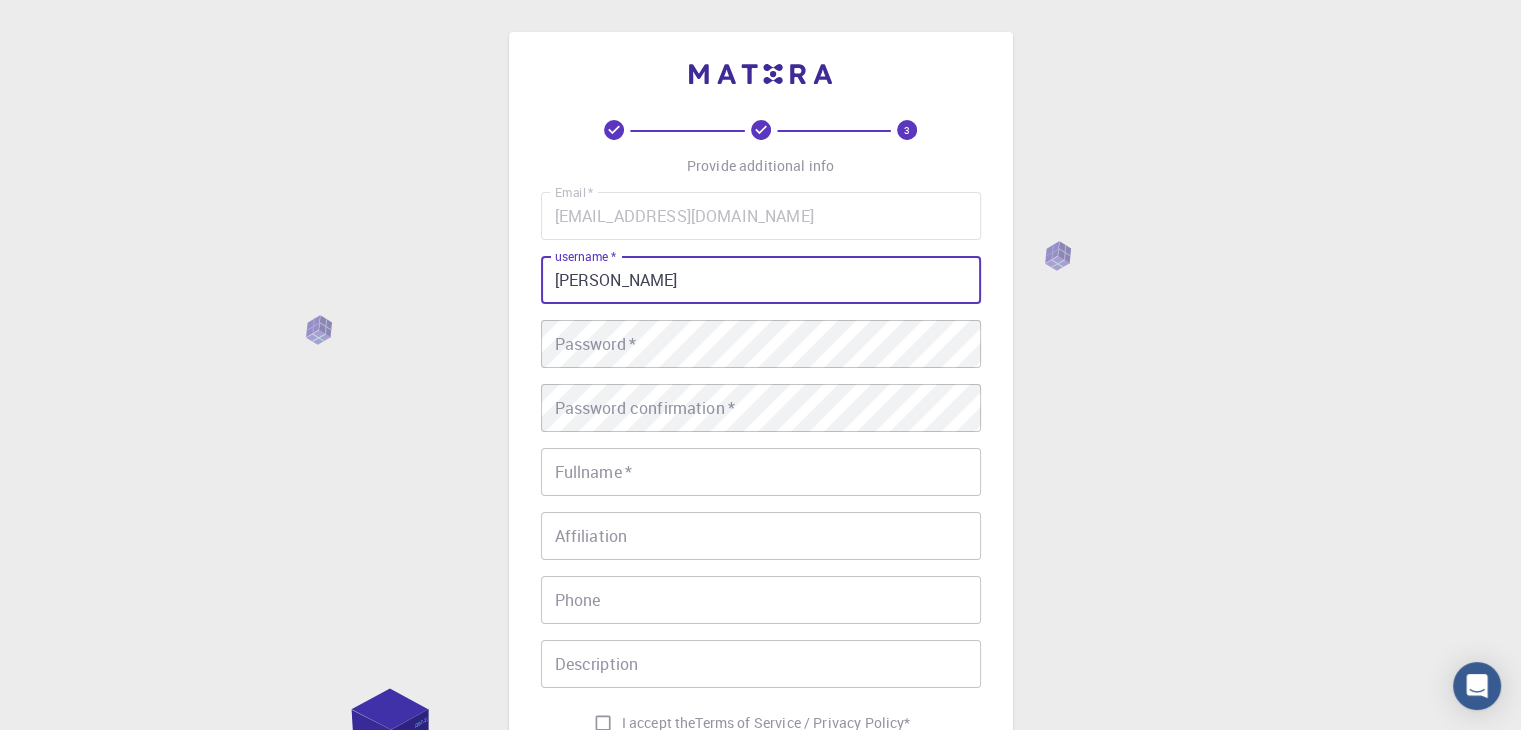 type on "Piero" 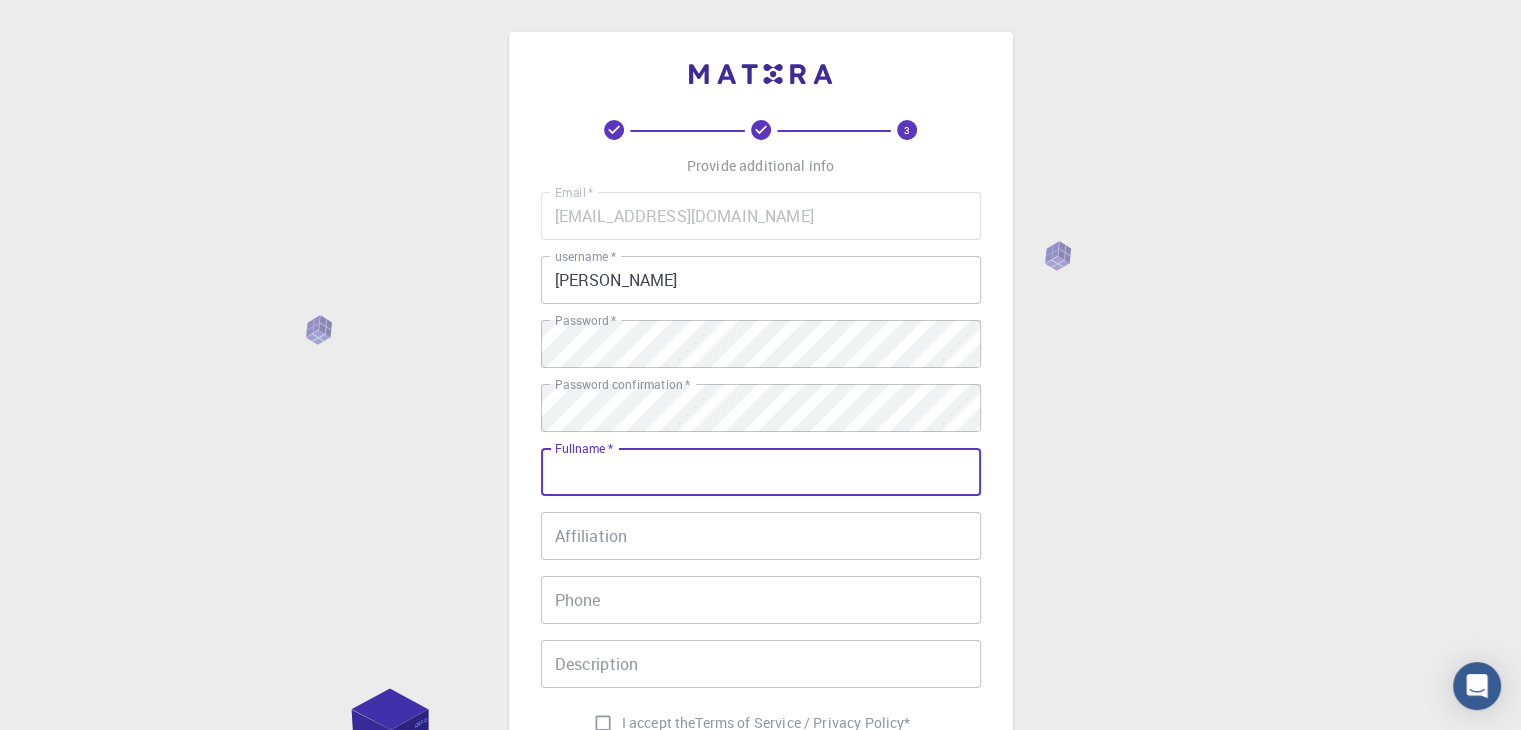 click on "Fullname   *" at bounding box center [761, 472] 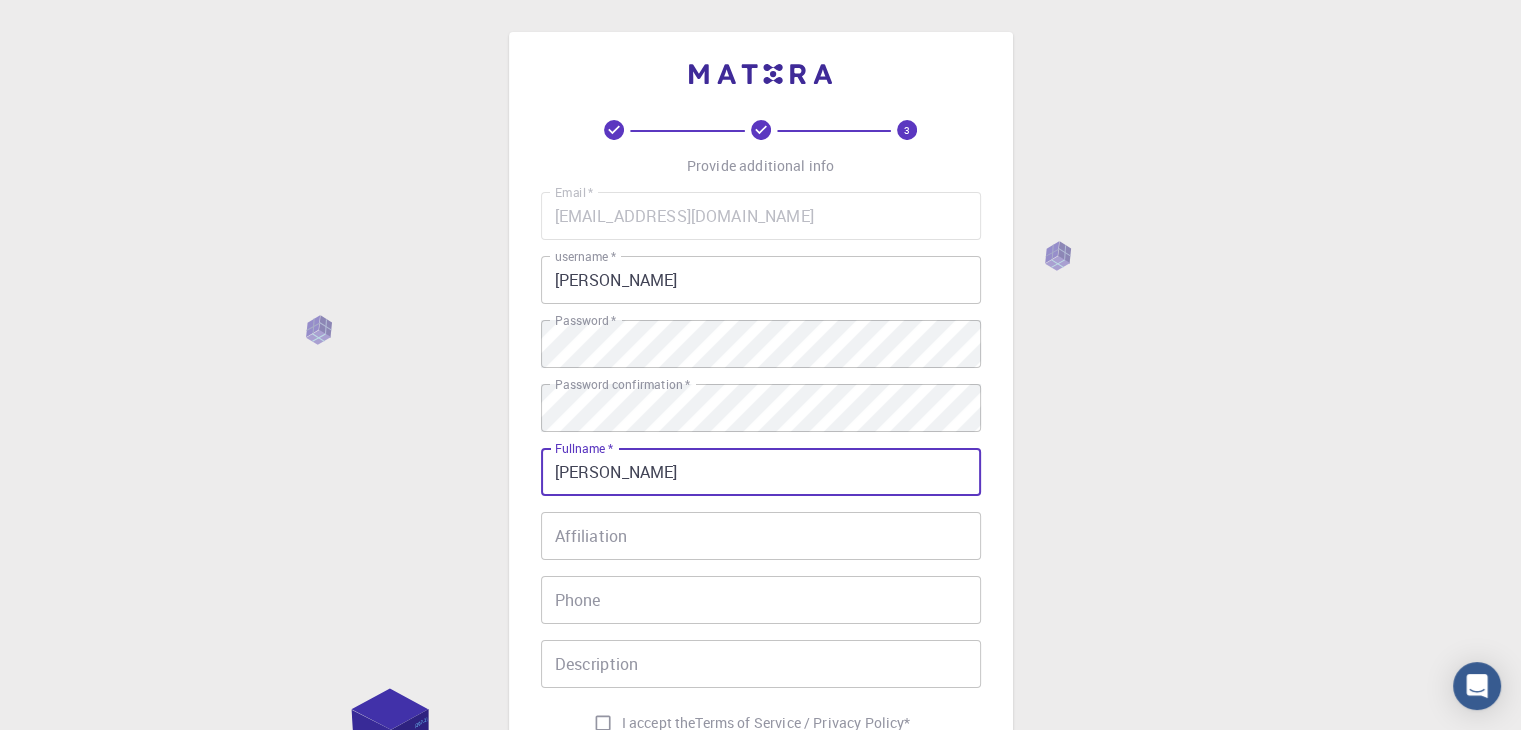 type on "Piero Leonel Méndez Mestanza" 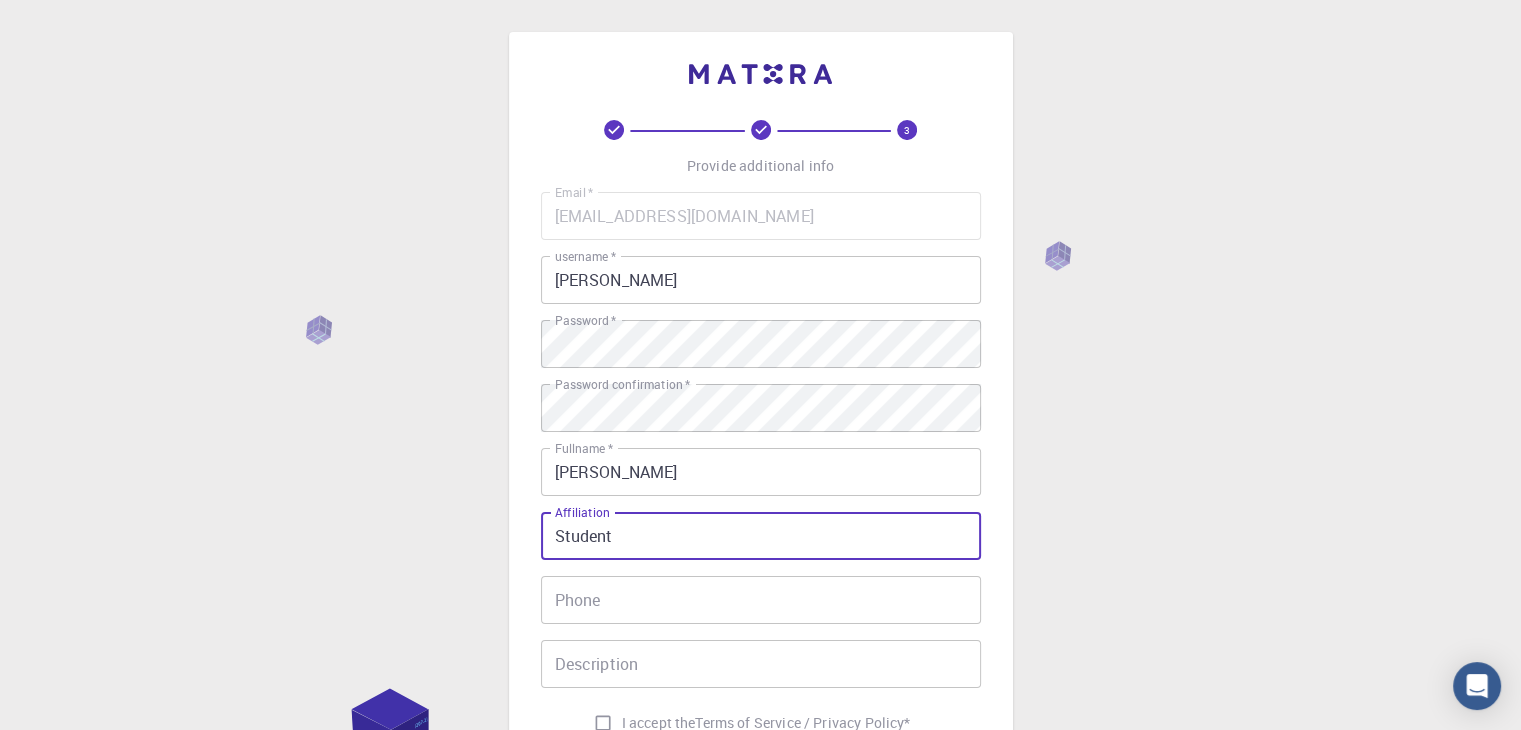 type on "Student" 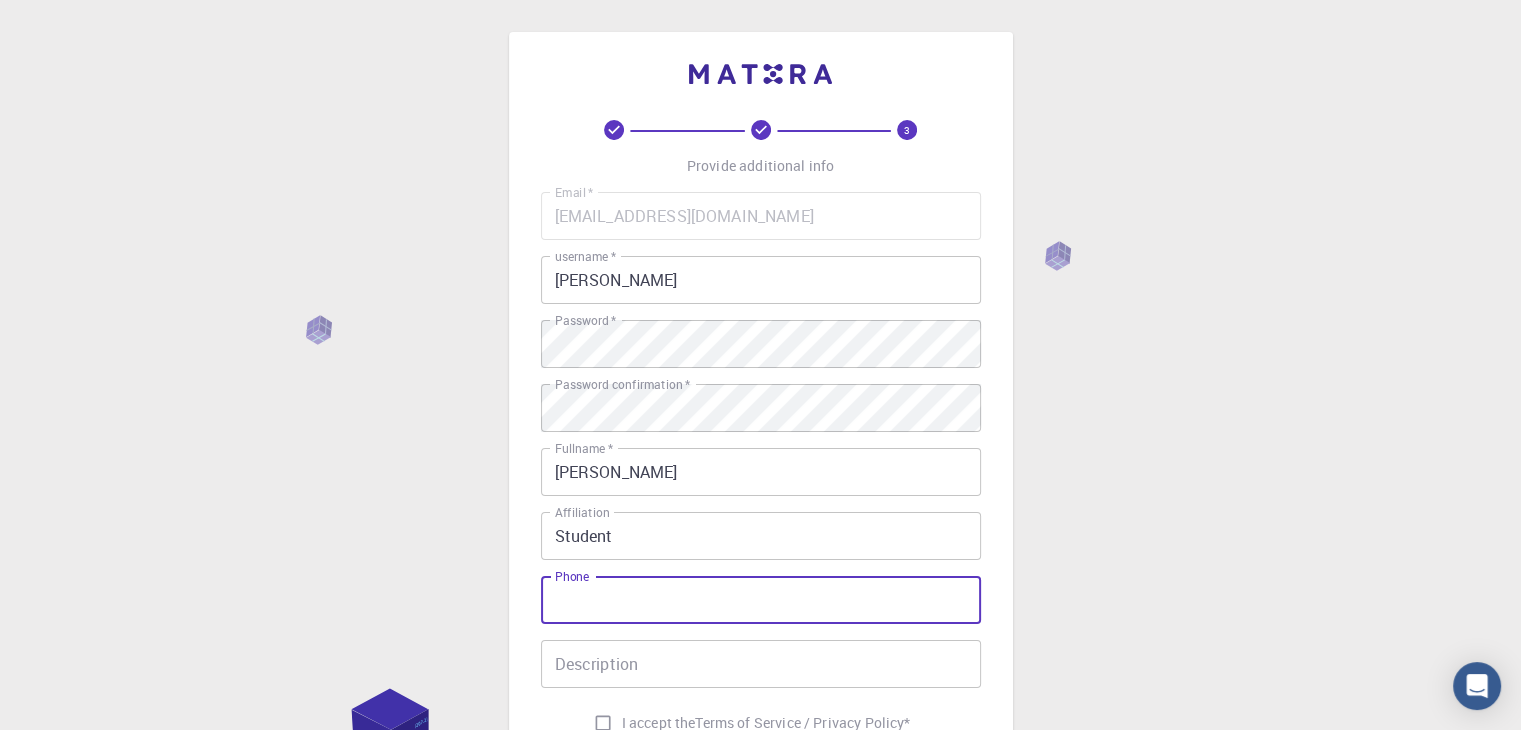 click on "Phone" at bounding box center (761, 600) 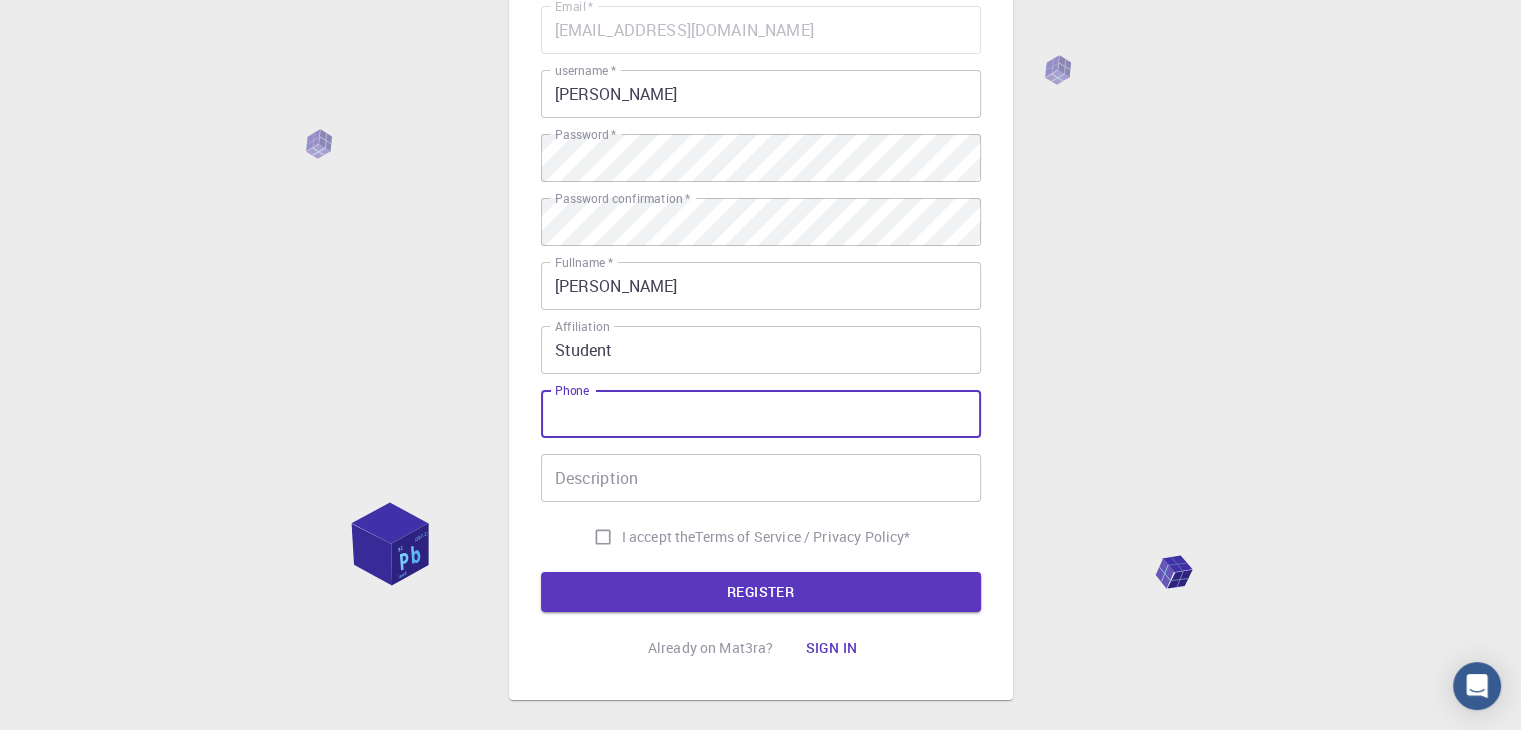 scroll, scrollTop: 187, scrollLeft: 0, axis: vertical 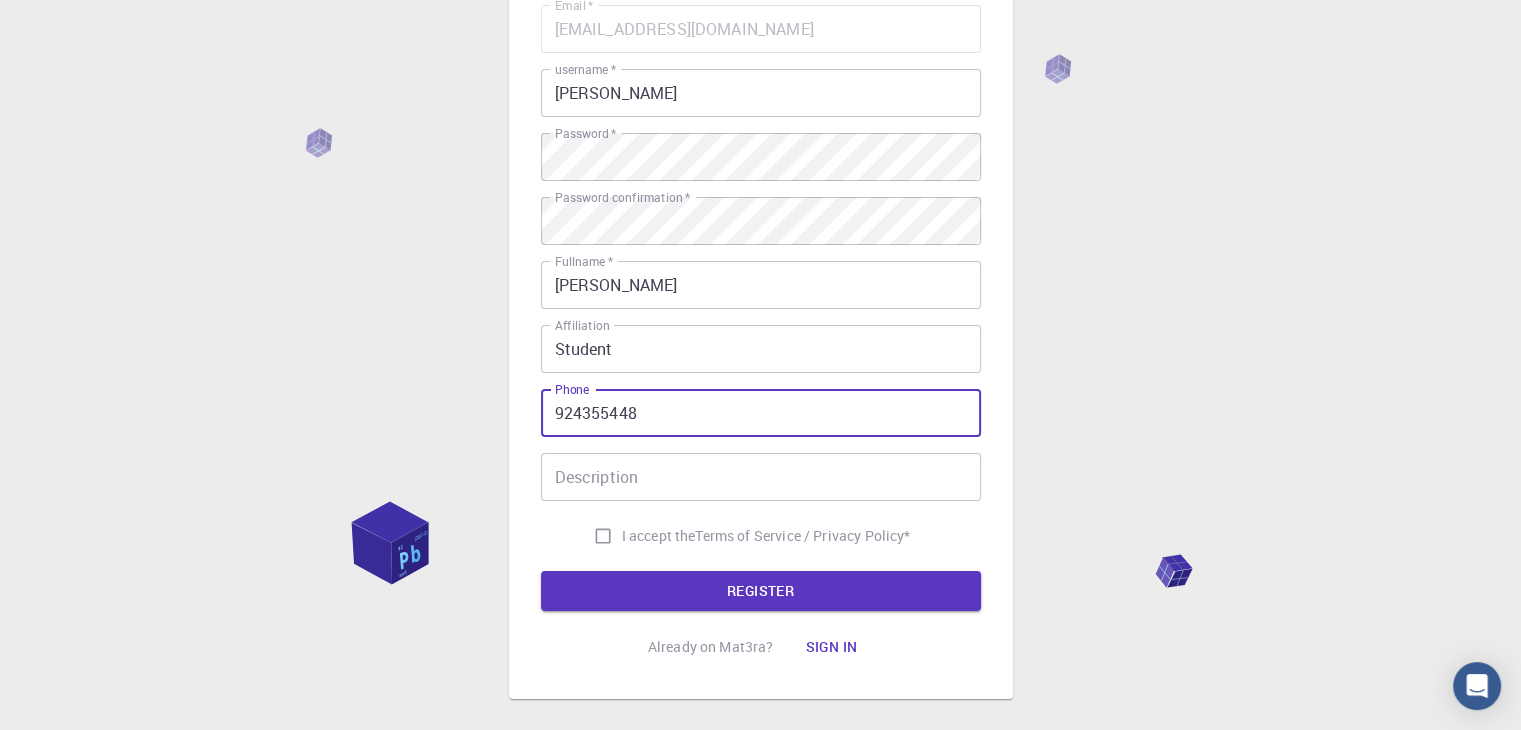 type on "924355448" 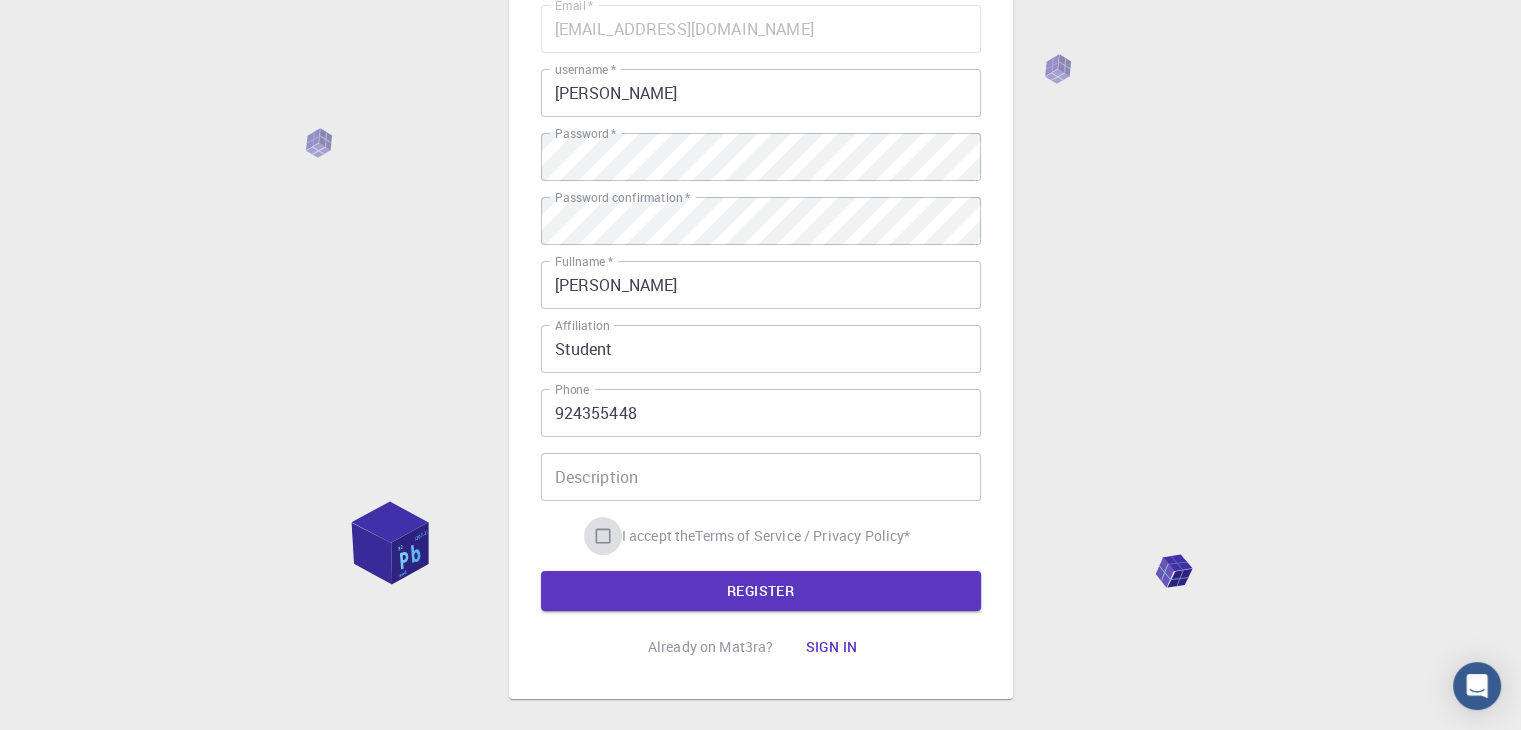 click on "I accept the  Terms of Service / Privacy Policy  *" at bounding box center [603, 536] 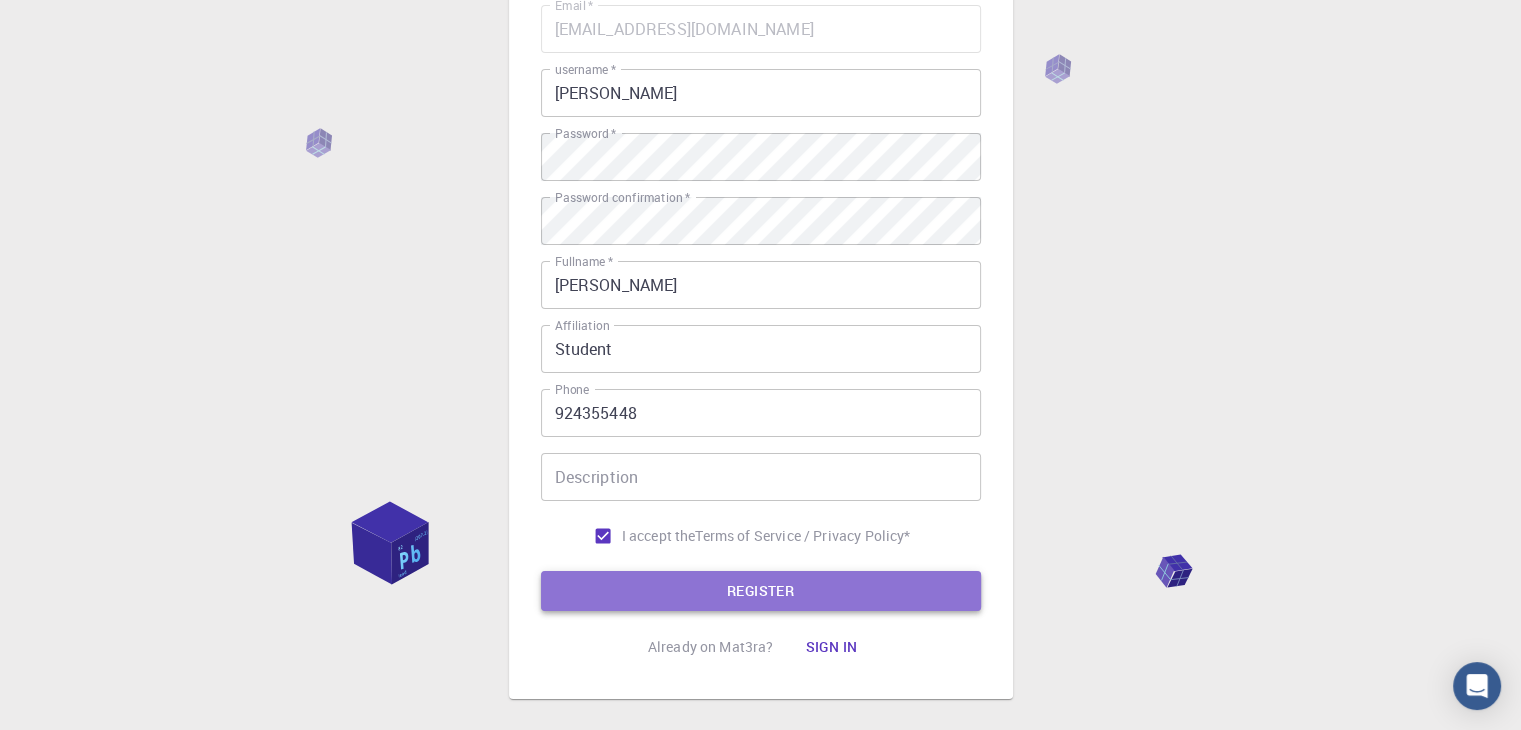 click on "REGISTER" at bounding box center [761, 591] 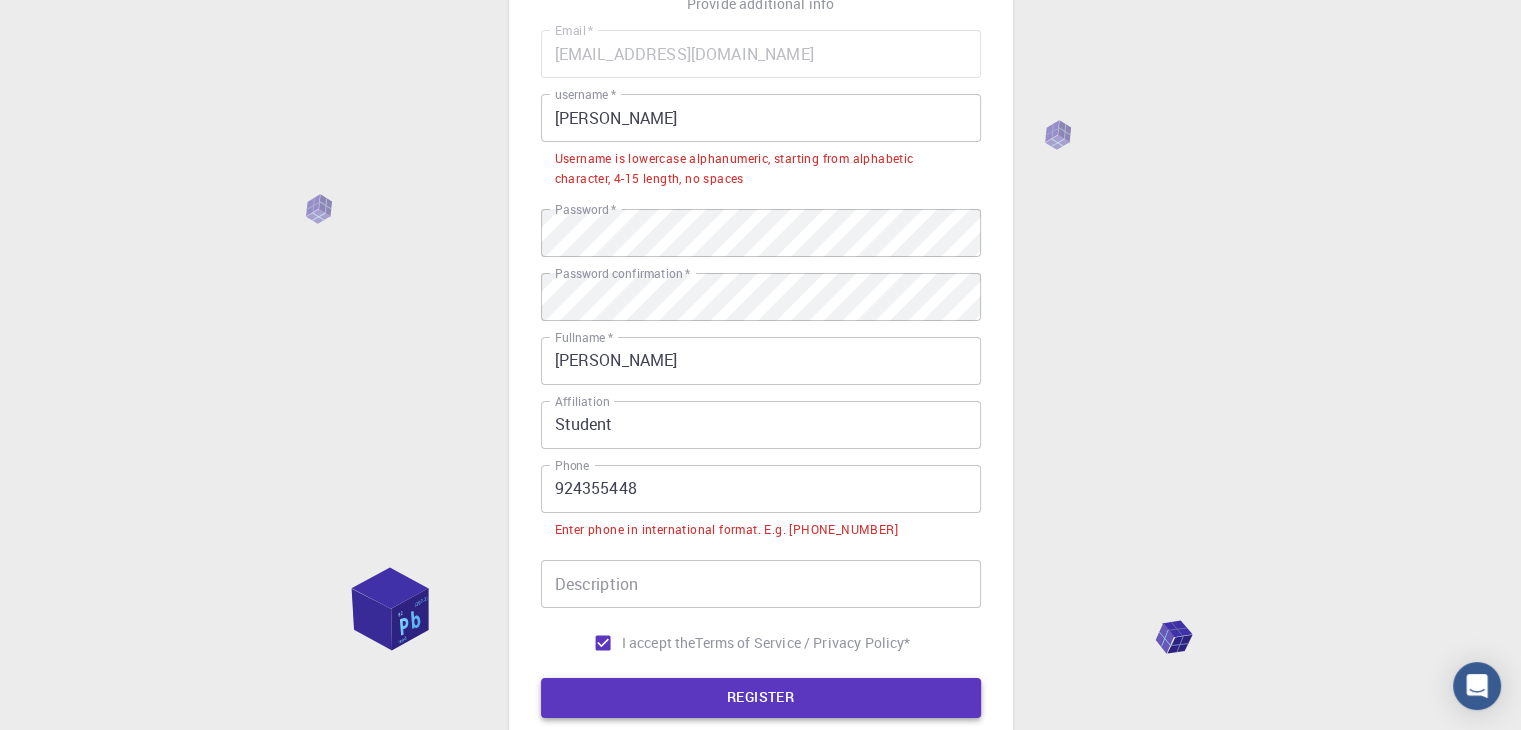 scroll, scrollTop: 163, scrollLeft: 0, axis: vertical 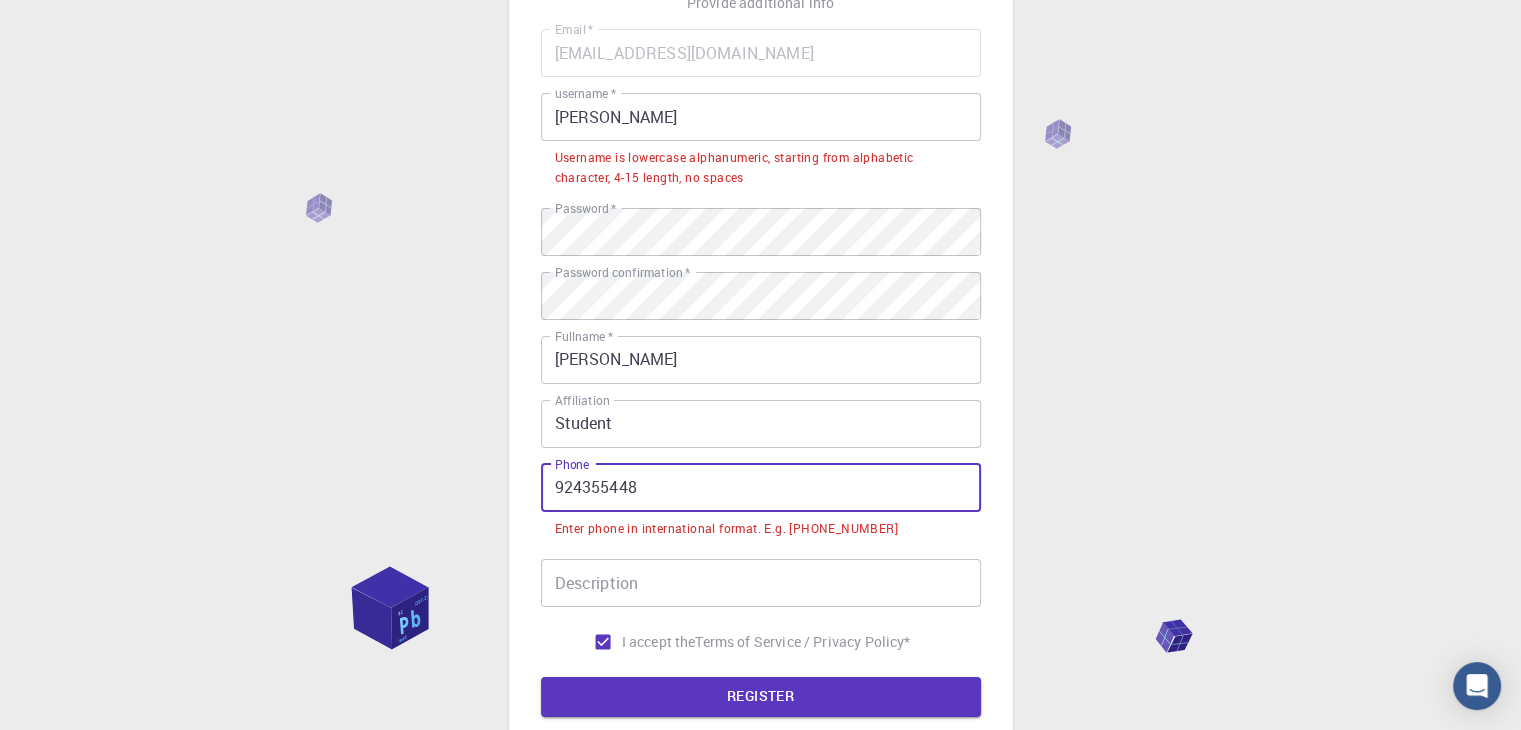 drag, startPoint x: 684, startPoint y: 479, endPoint x: 500, endPoint y: 498, distance: 184.97838 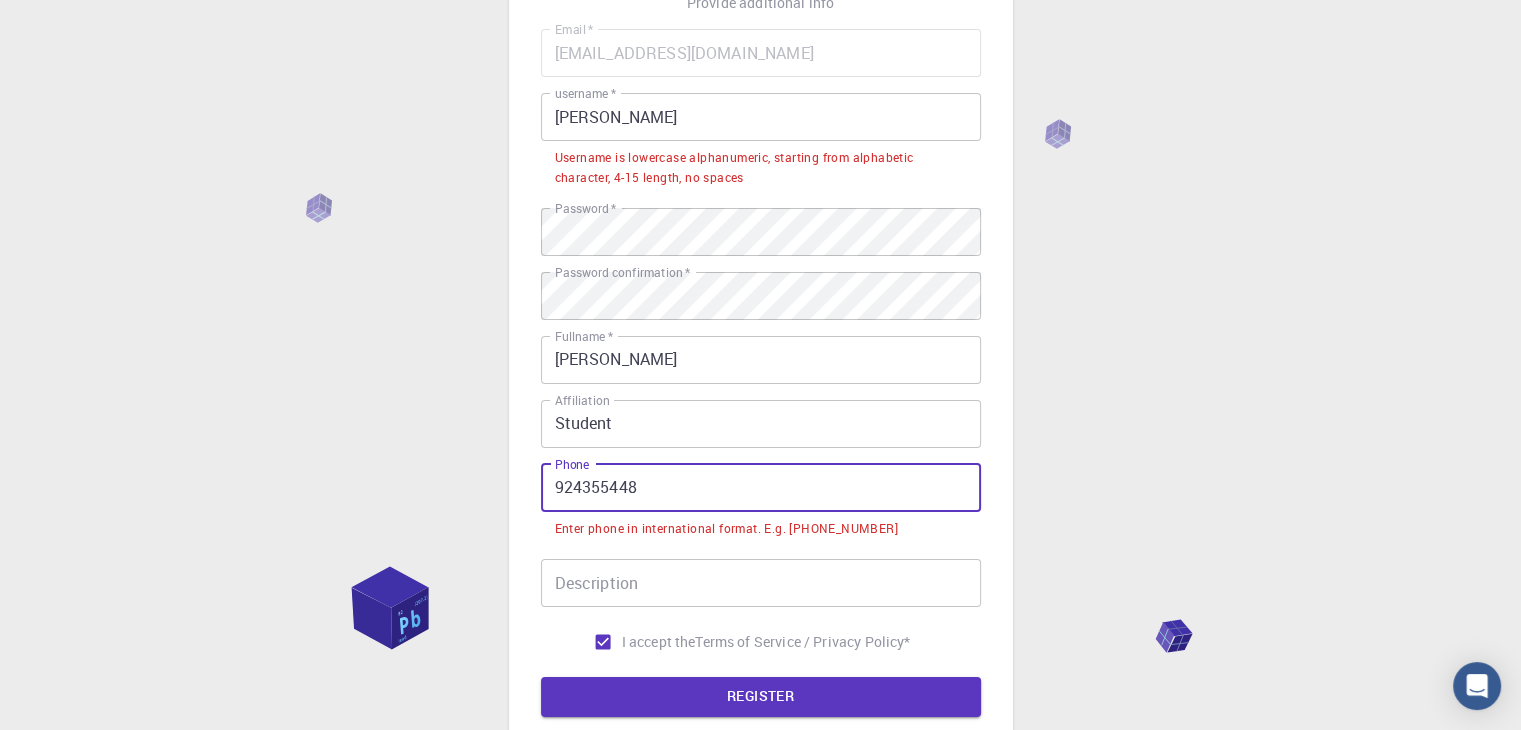 drag, startPoint x: 715, startPoint y: 482, endPoint x: 360, endPoint y: 509, distance: 356.02527 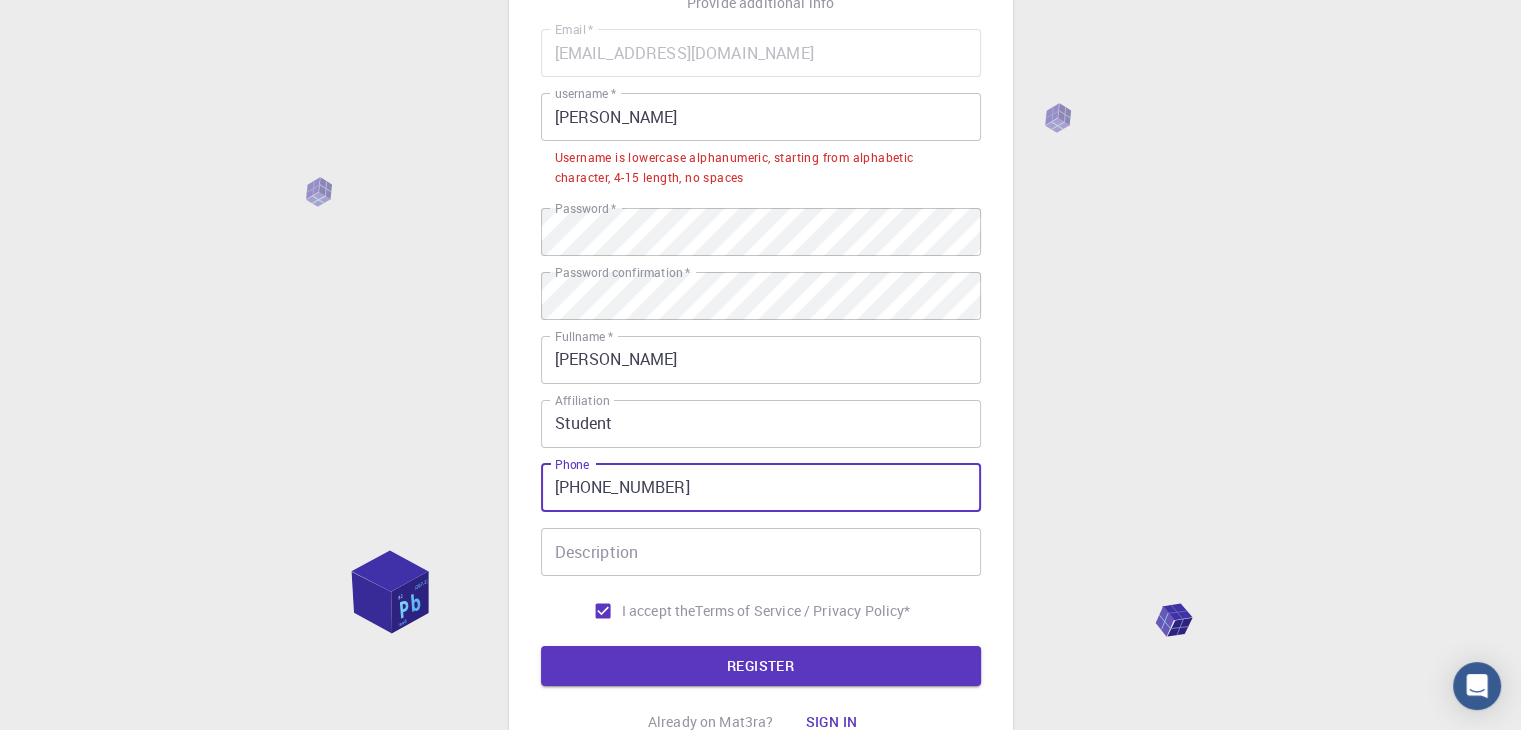 type on "+51924355448" 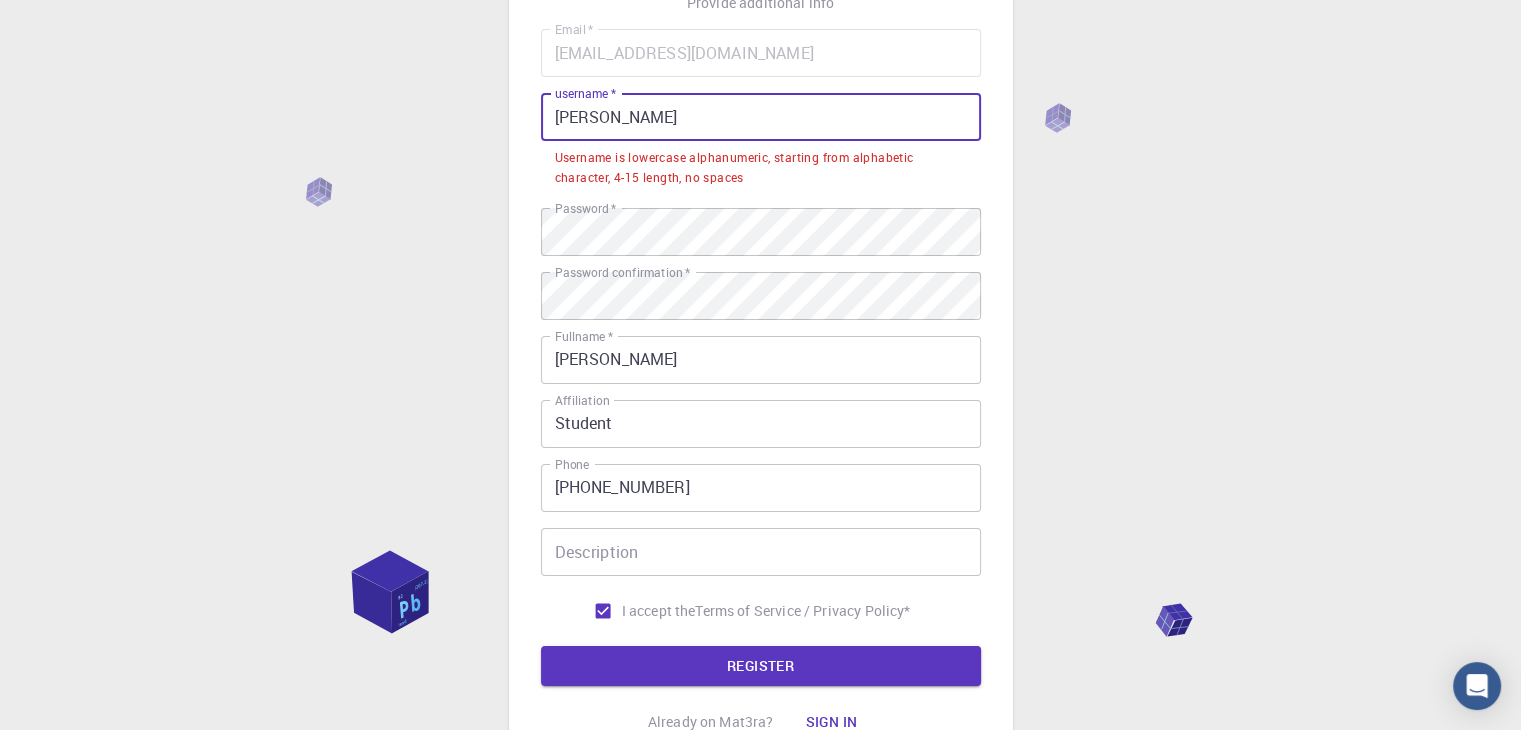 drag, startPoint x: 655, startPoint y: 128, endPoint x: 572, endPoint y: 130, distance: 83.02409 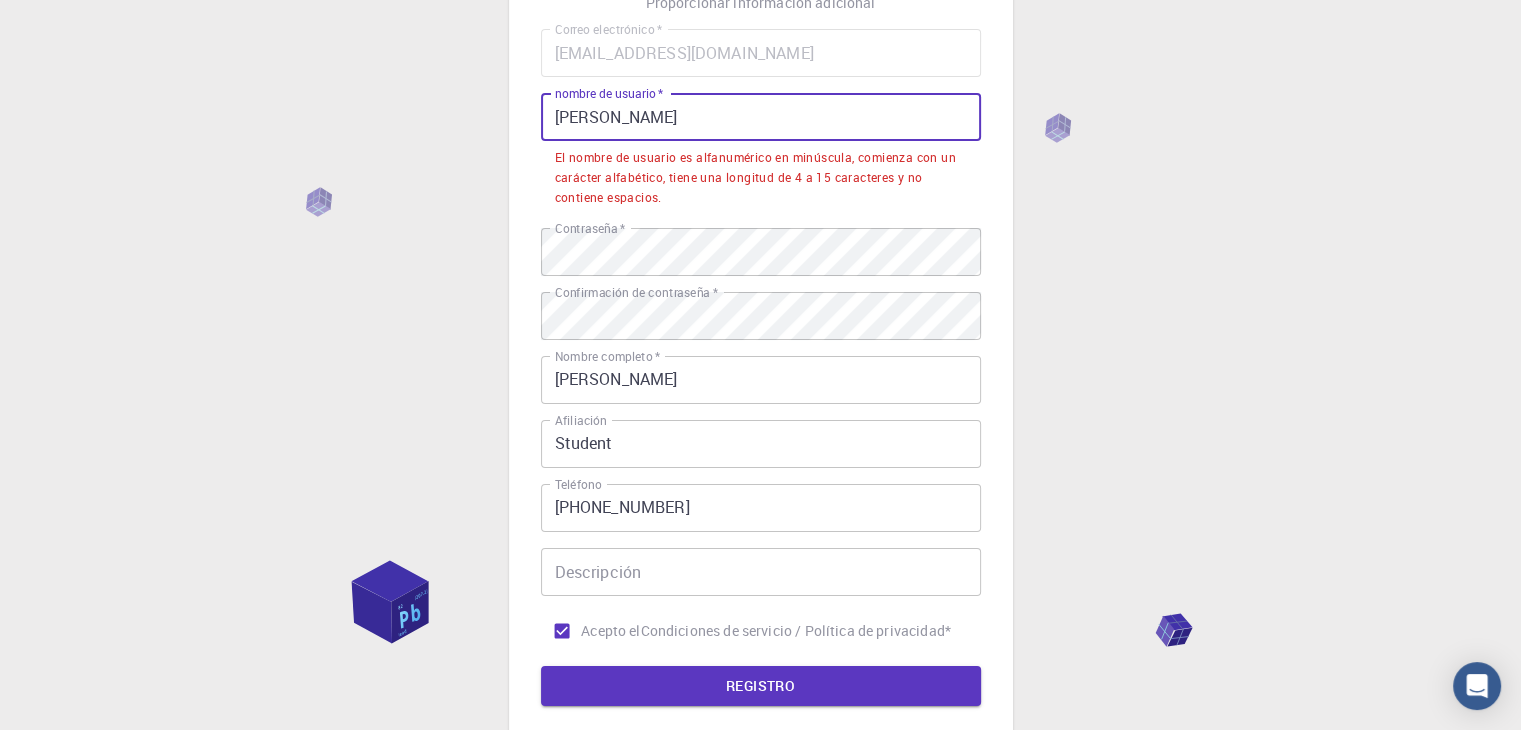 click on "Piero" at bounding box center (761, 117) 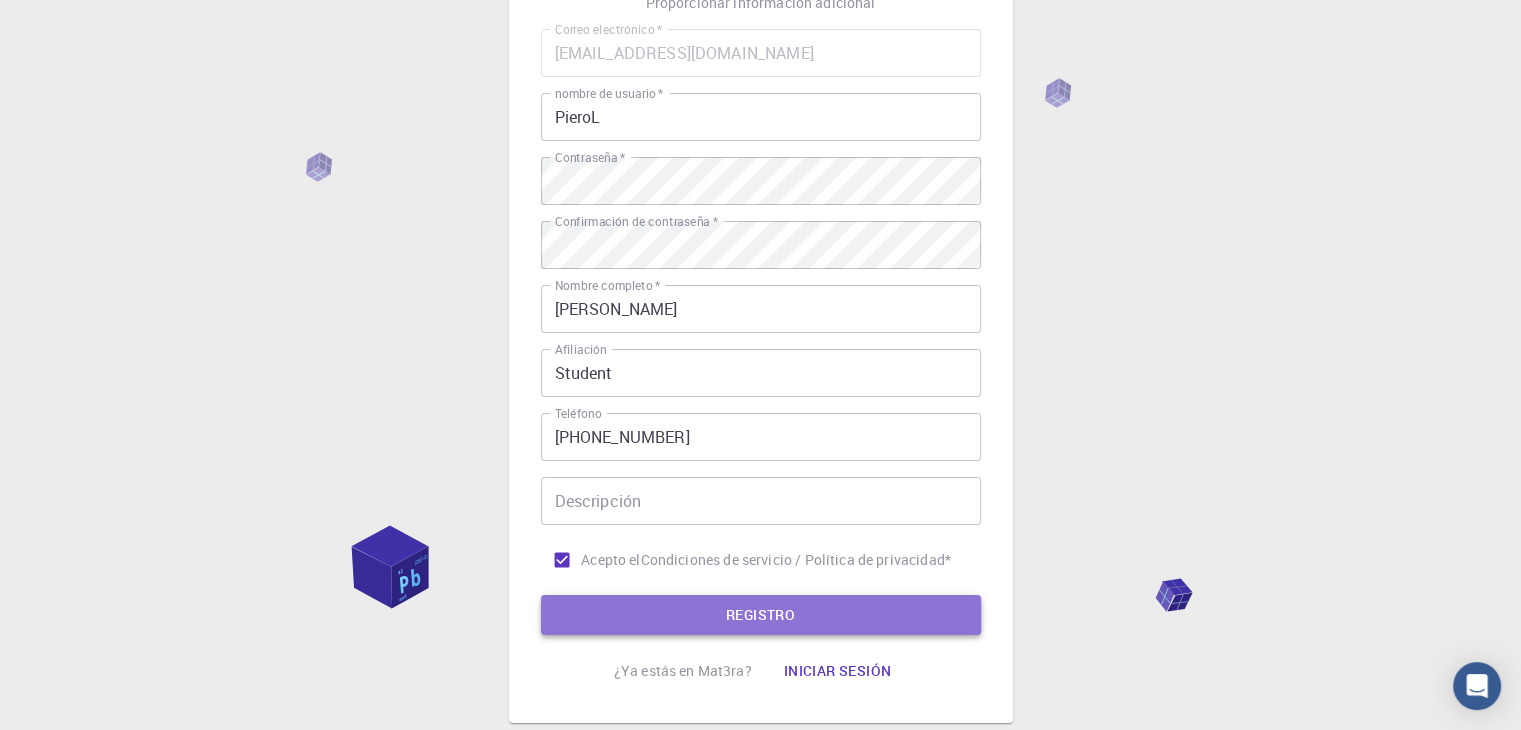 click on "REGISTRO" at bounding box center [761, 615] 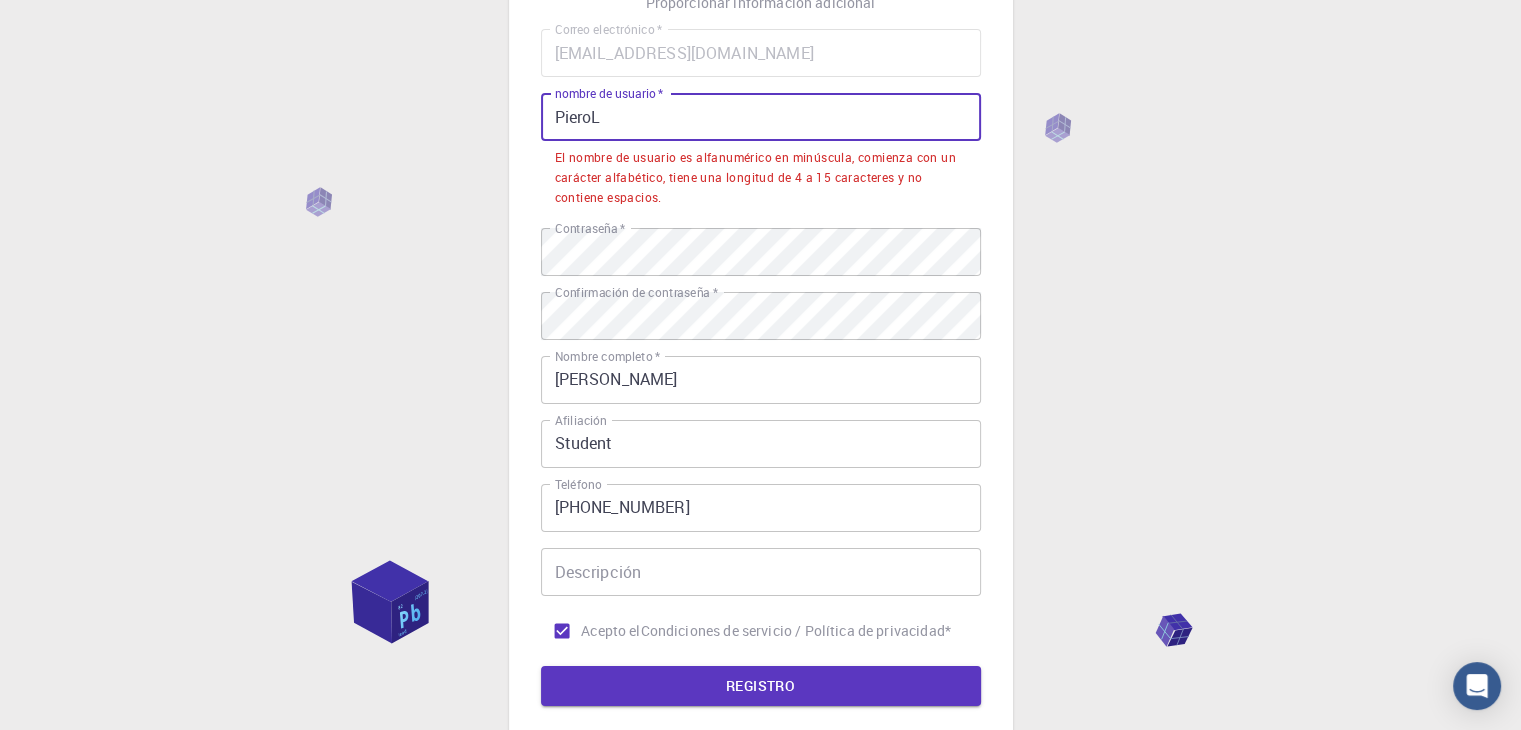 click on "PieroL" at bounding box center (761, 117) 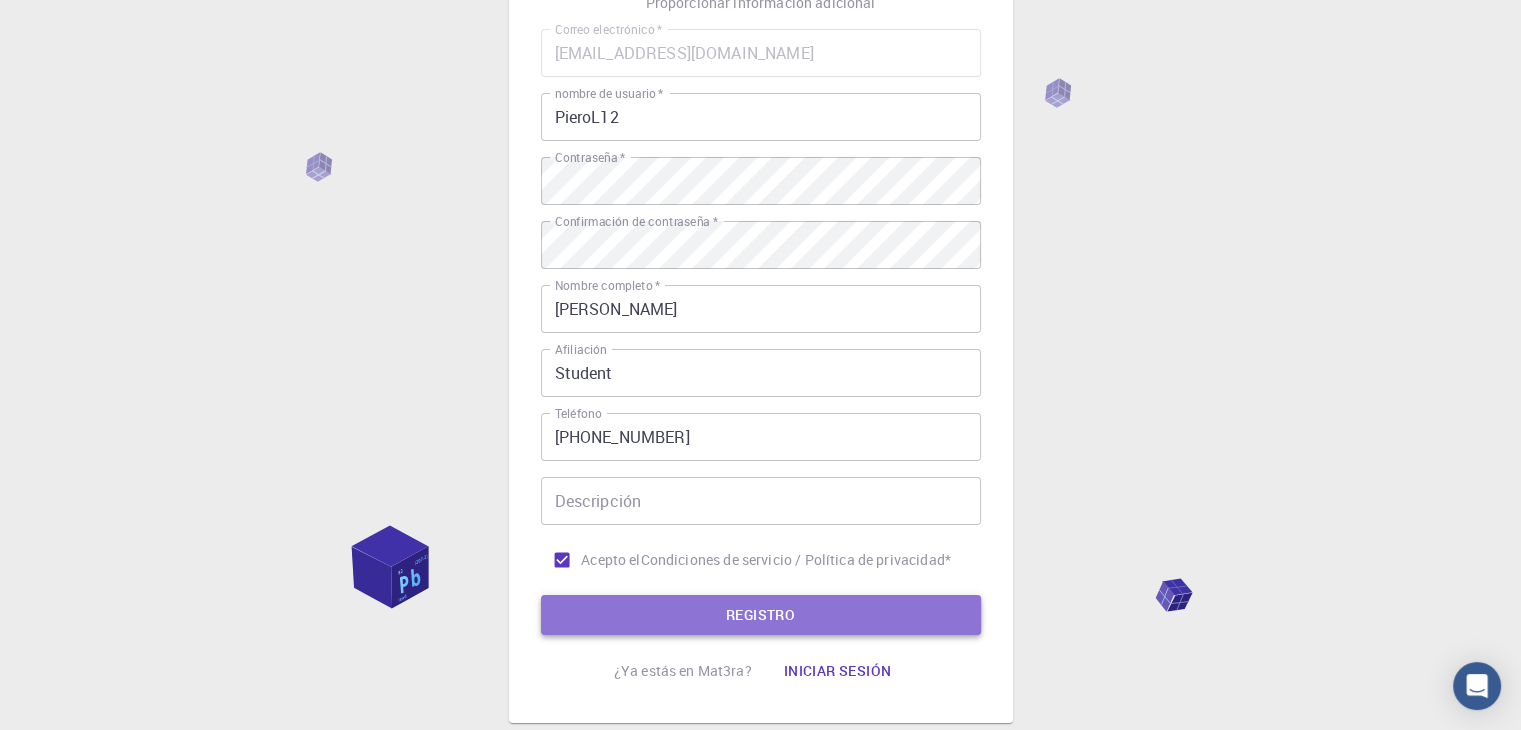 click on "REGISTRO" at bounding box center [761, 615] 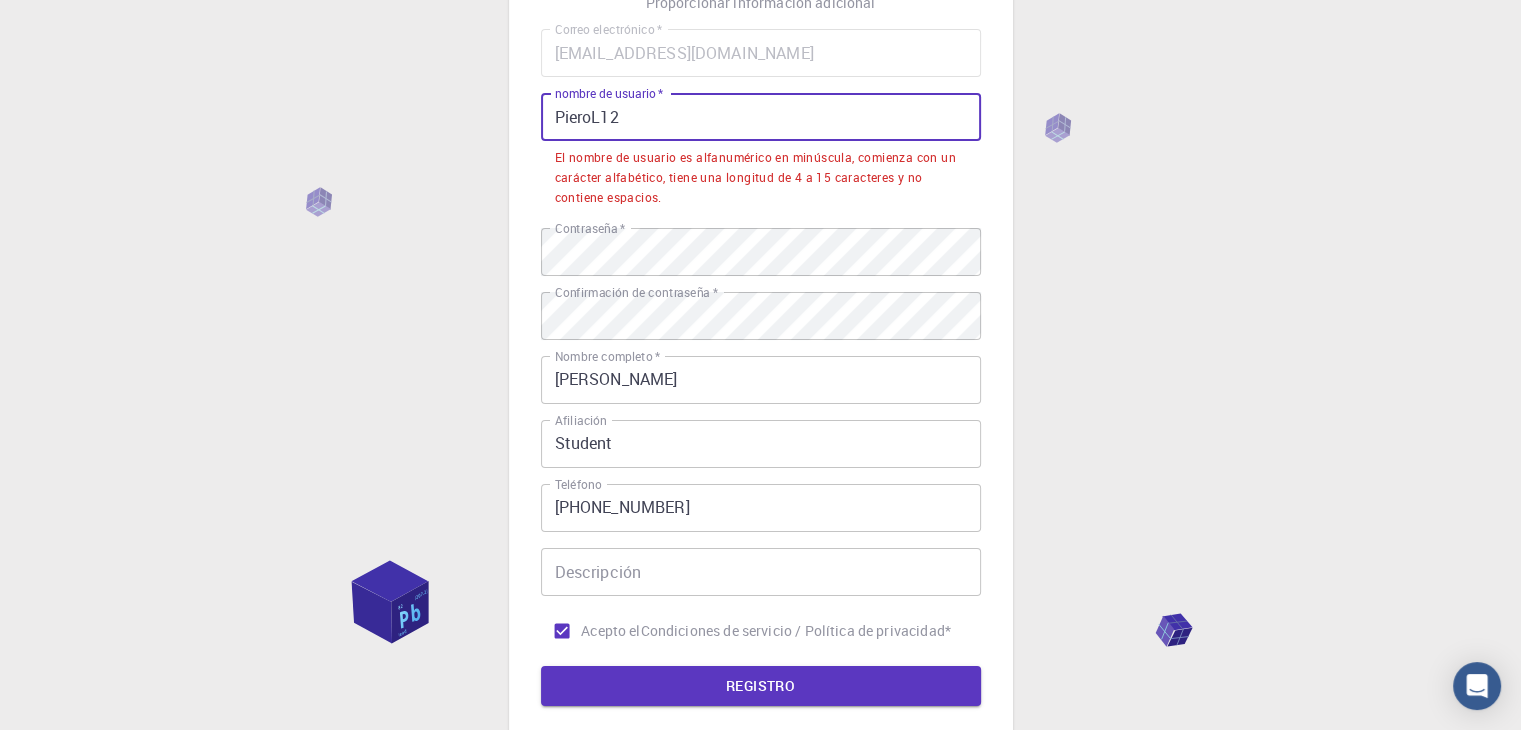 click on "PieroL12" at bounding box center (761, 117) 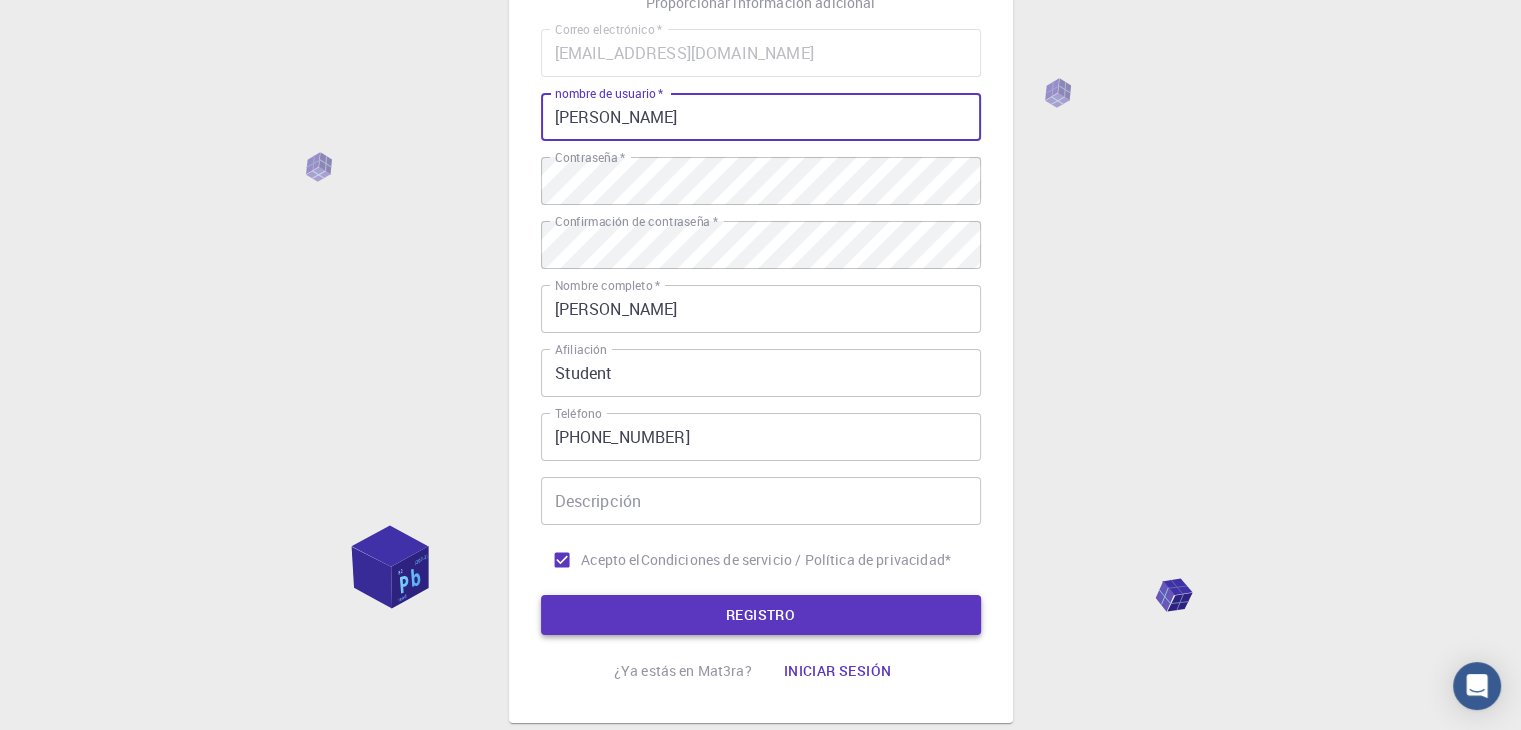 type on "[PERSON_NAME]" 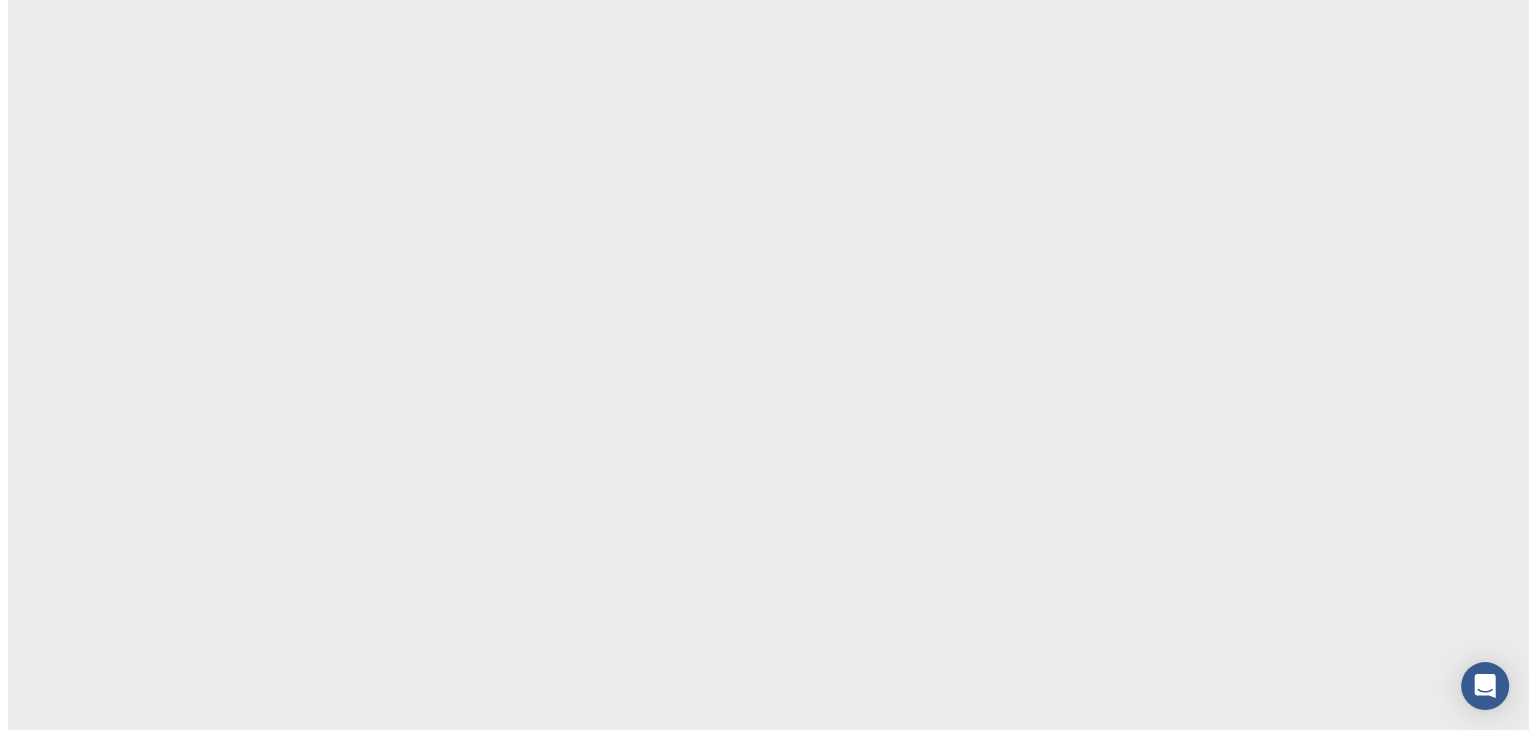 scroll, scrollTop: 0, scrollLeft: 0, axis: both 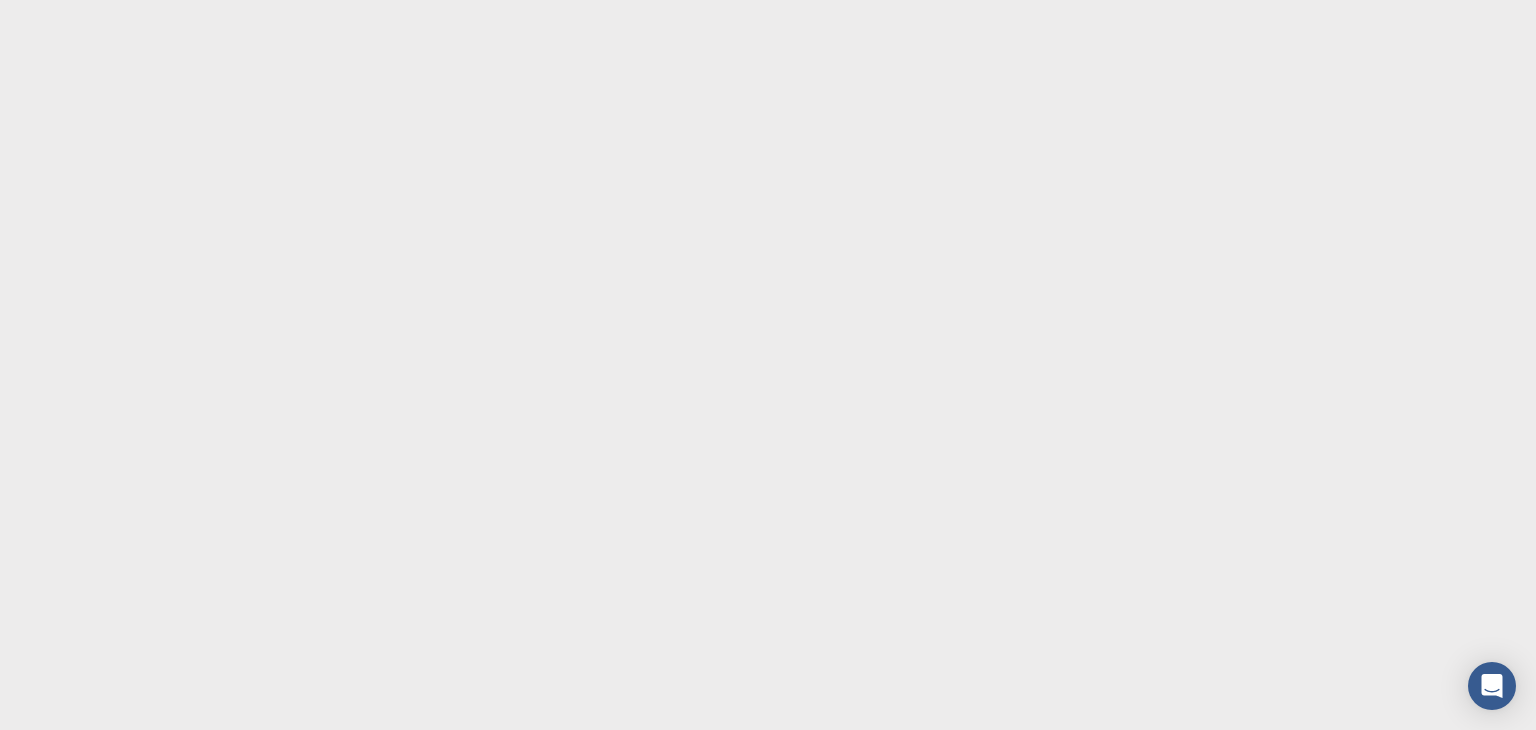 click on "Texto original Valora esta traducción Tu opinión servirá para ayudar a mejorar el Traductor de Google" at bounding box center [768, 365] 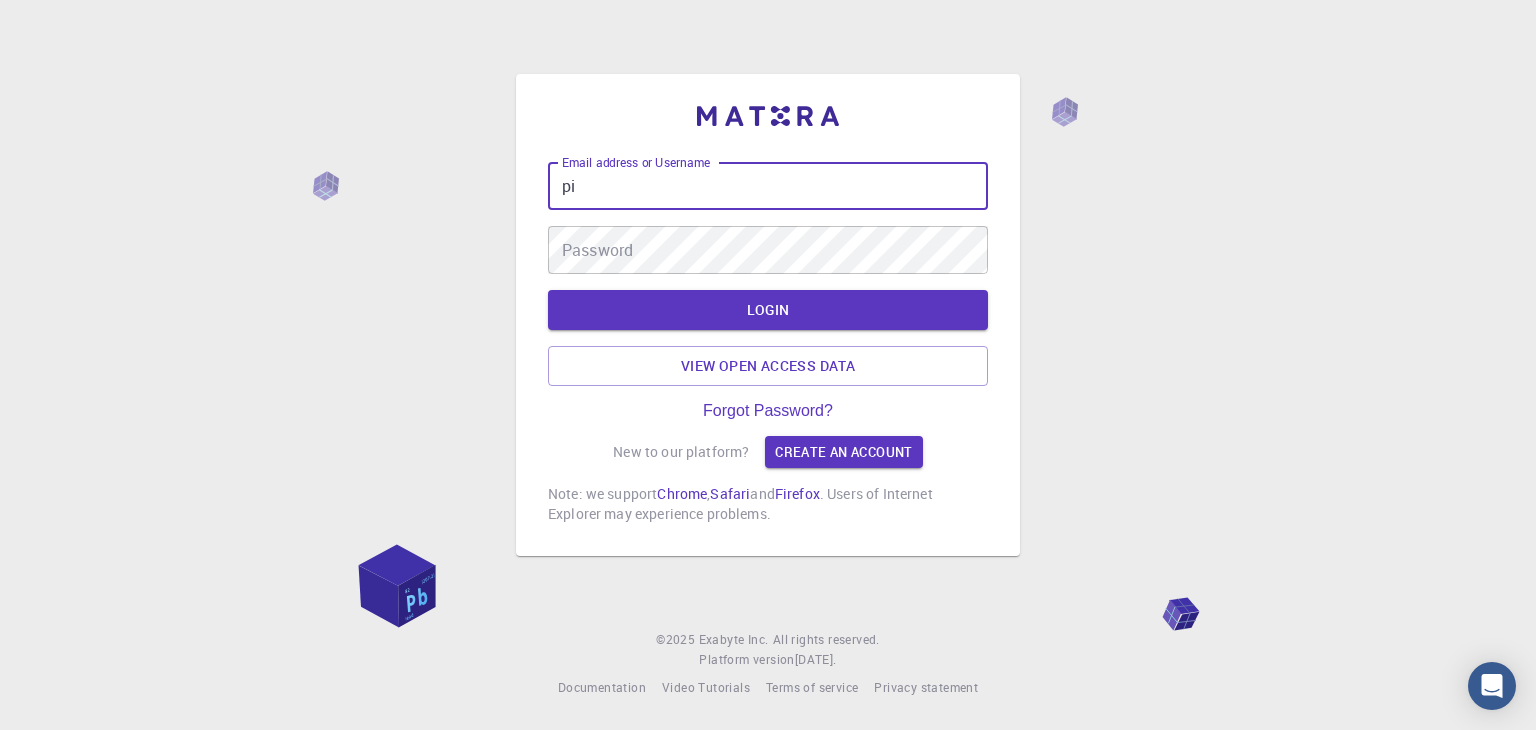 scroll, scrollTop: 0, scrollLeft: 0, axis: both 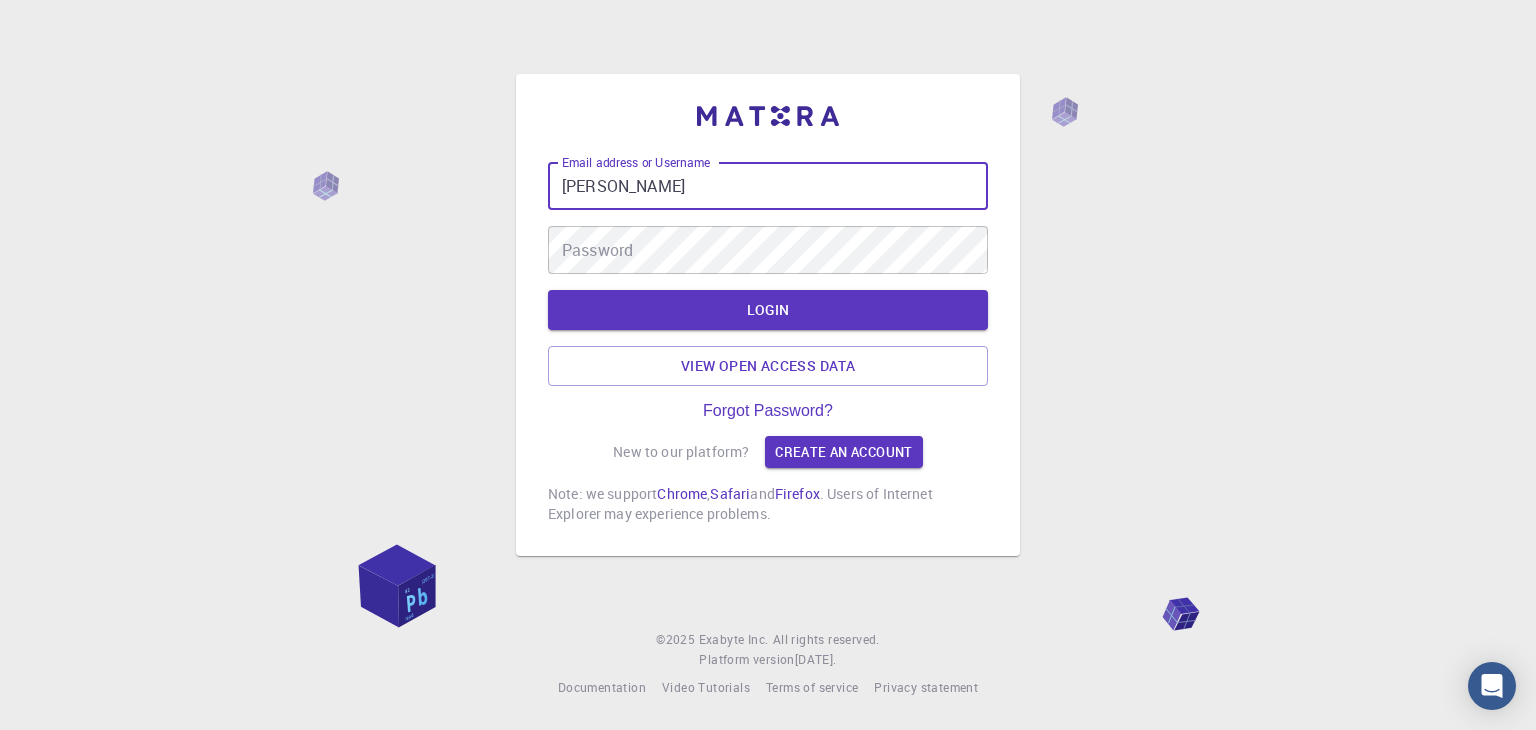 type on "[PERSON_NAME]" 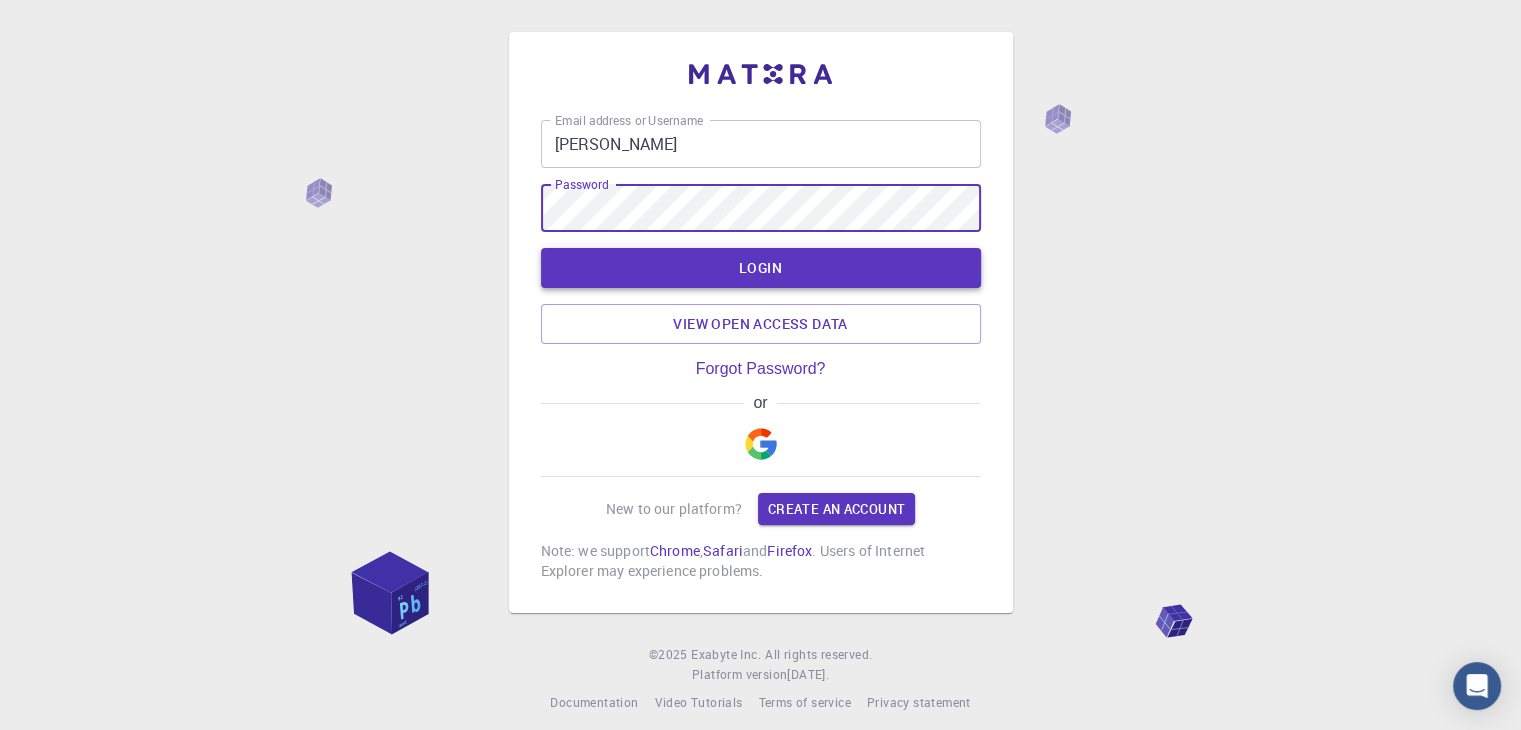 click on "LOGIN" at bounding box center [761, 268] 